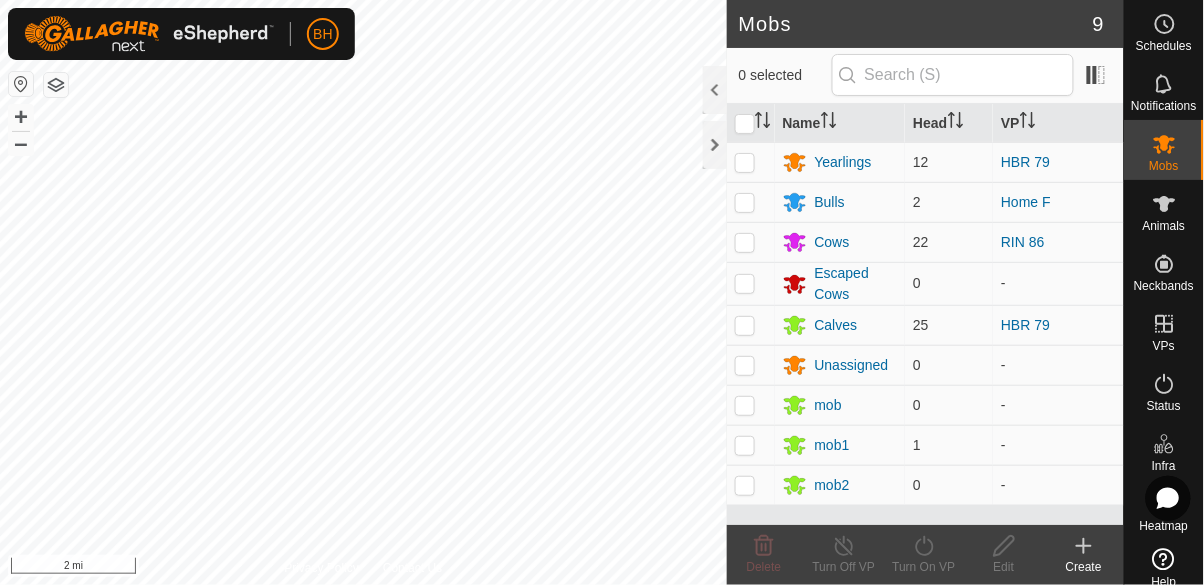 scroll, scrollTop: 0, scrollLeft: 0, axis: both 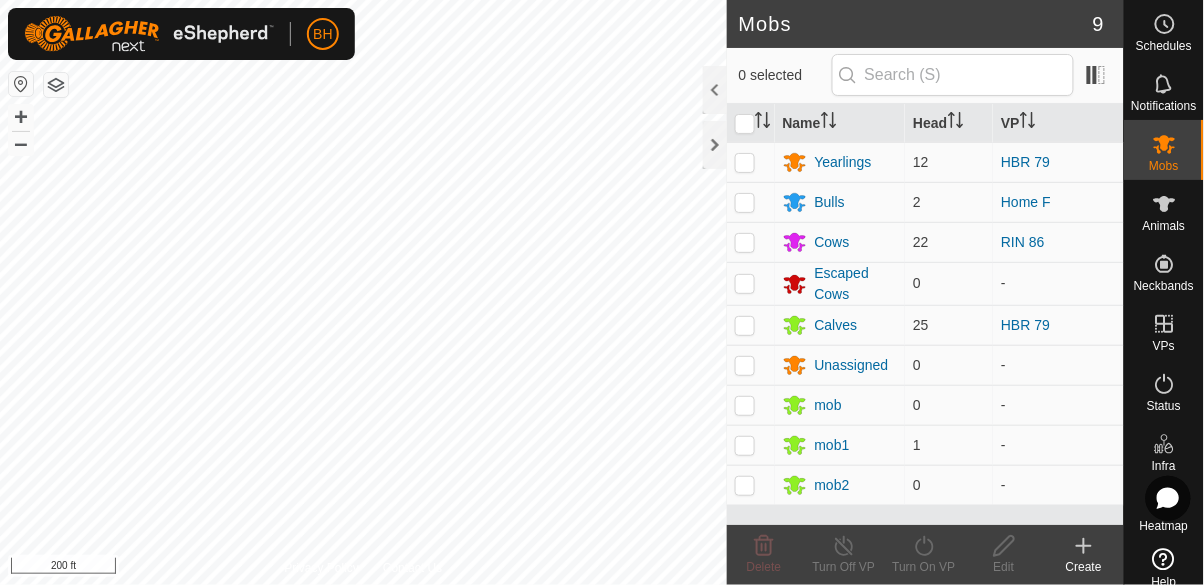 click 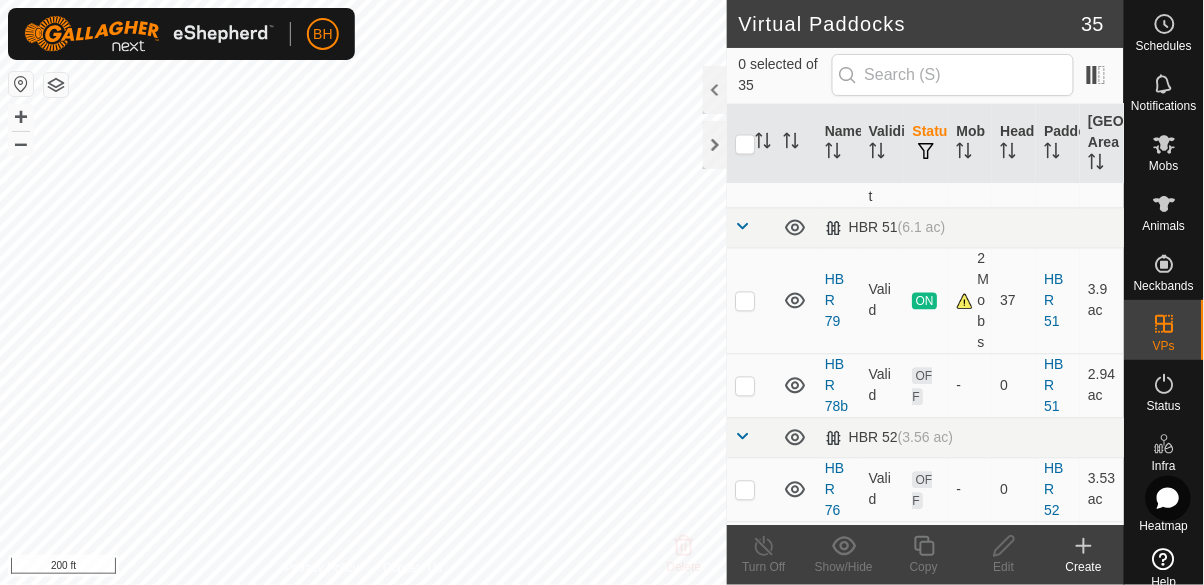 scroll, scrollTop: 866, scrollLeft: 0, axis: vertical 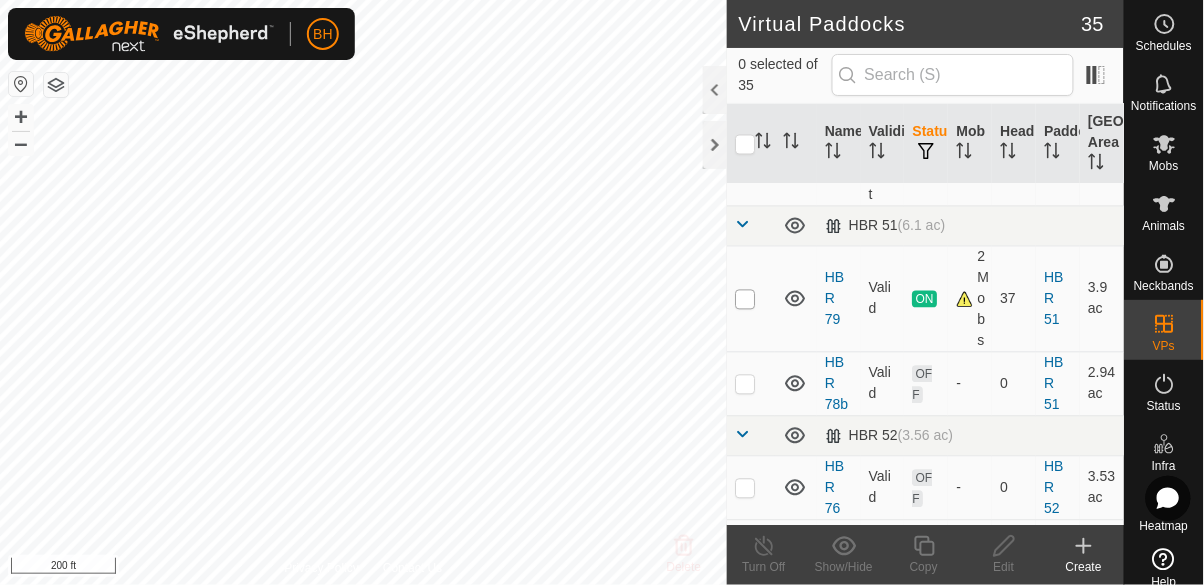 click at bounding box center [745, 300] 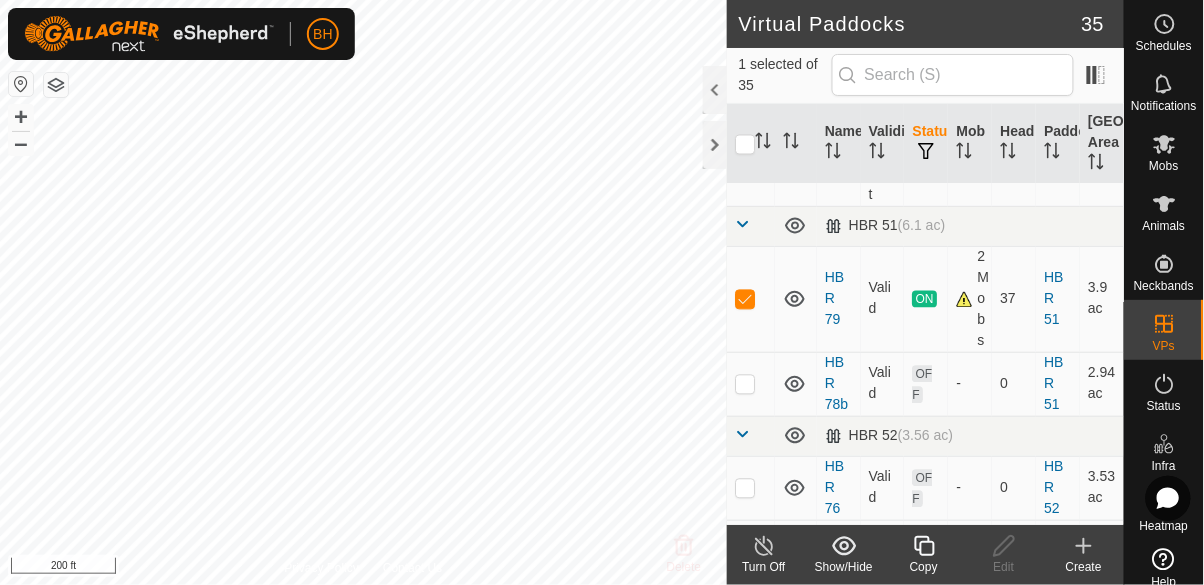 click 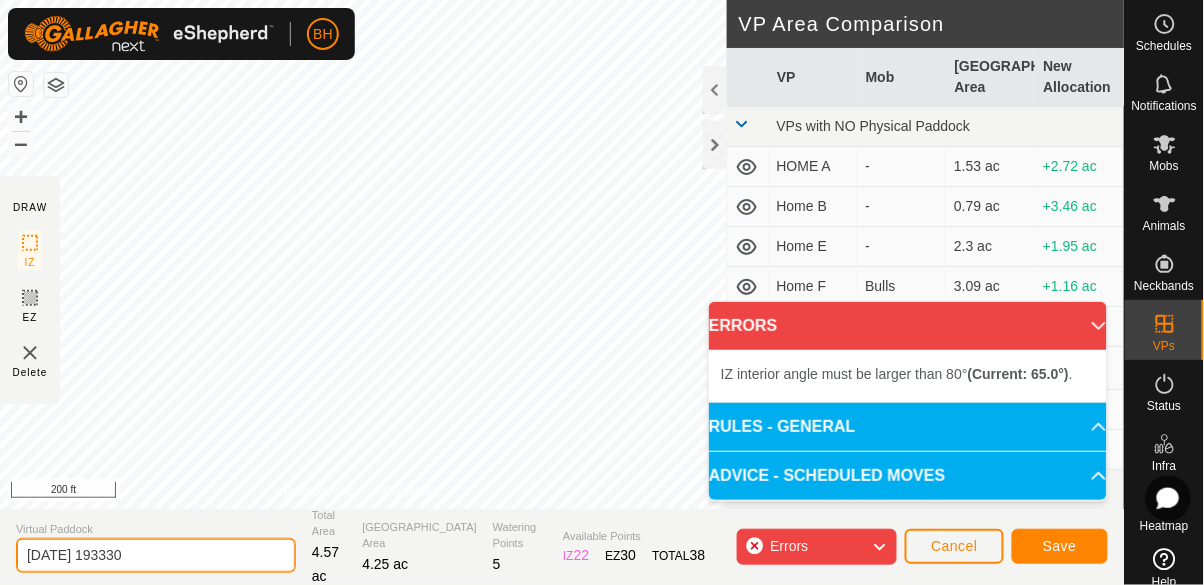 click on "[DATE] 193330" 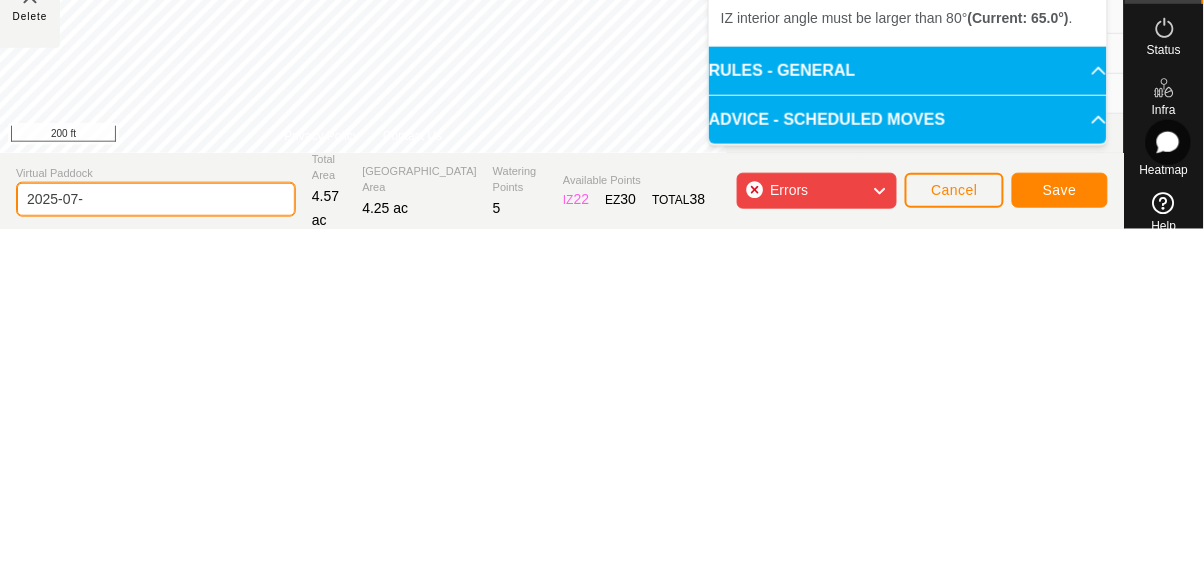 type on "2025-07" 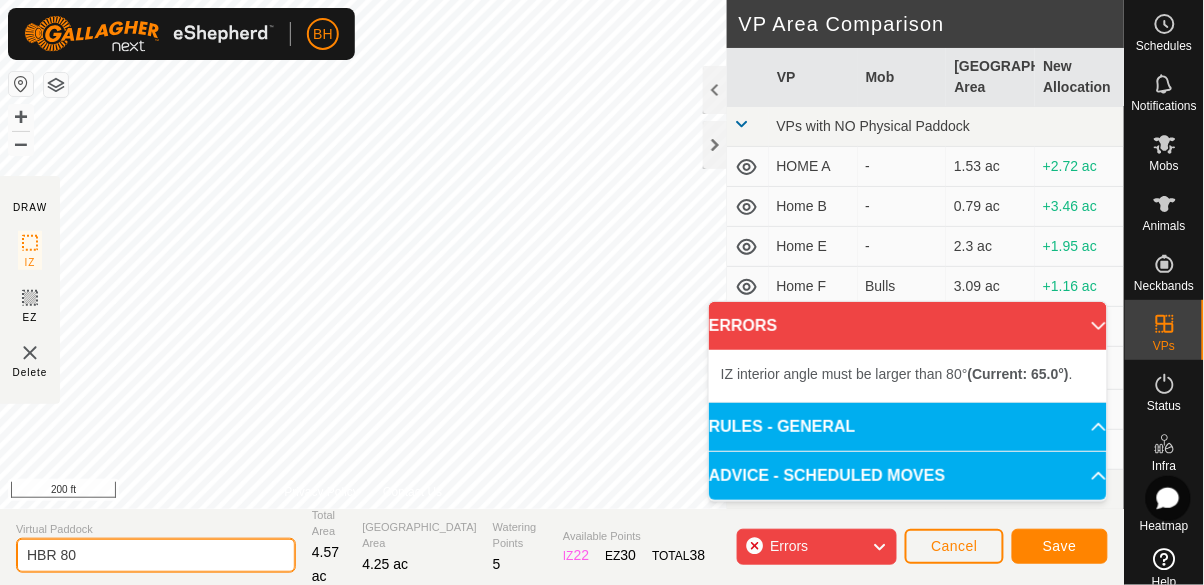 type on "HBR 80" 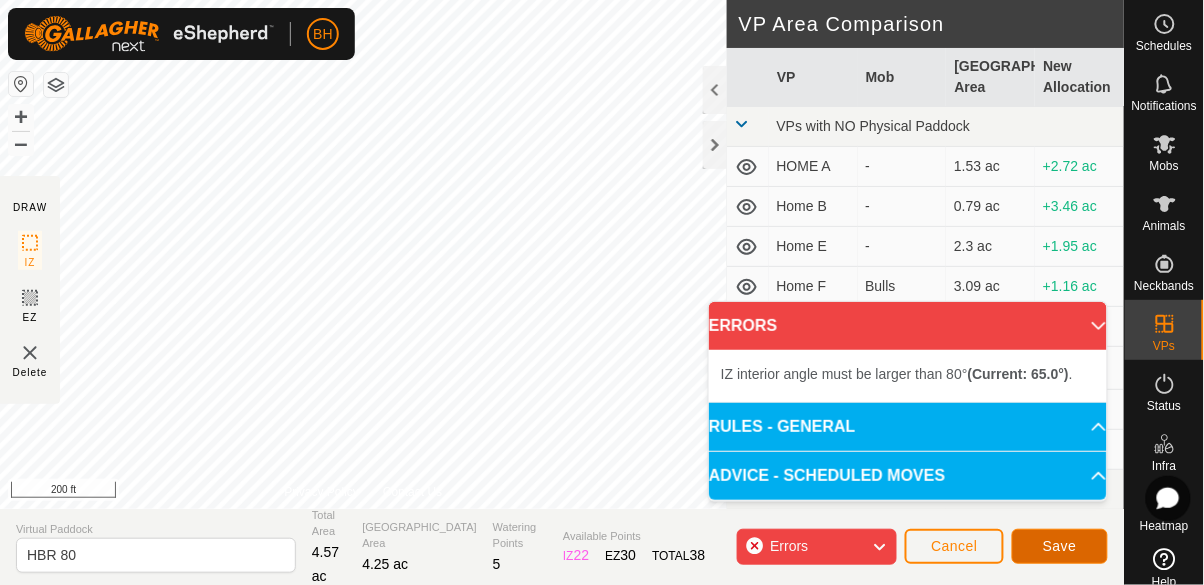 click on "Save" 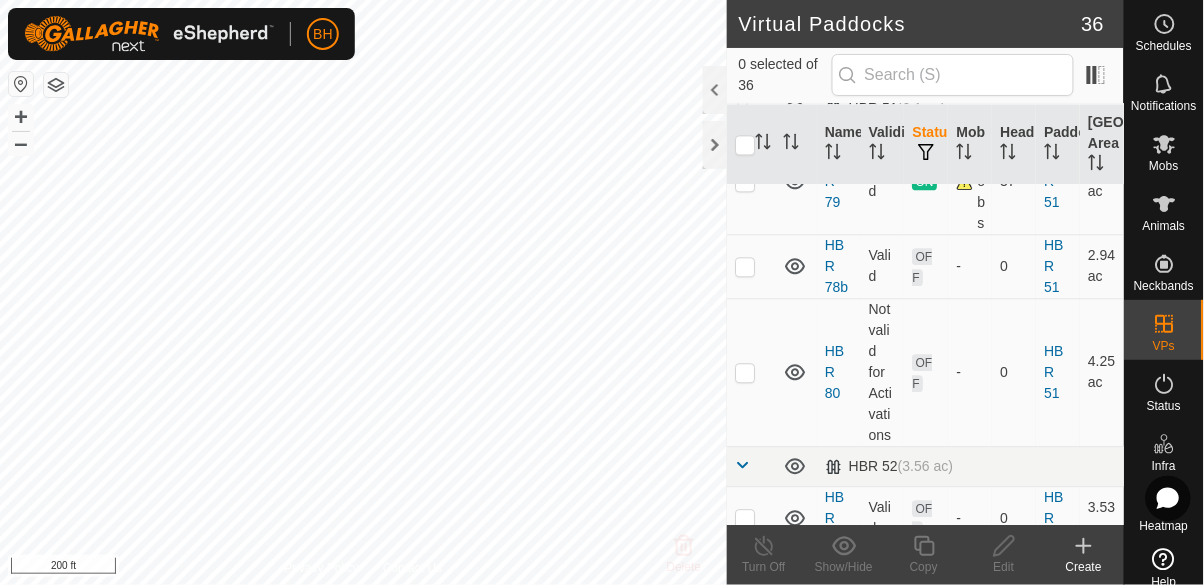 scroll, scrollTop: 988, scrollLeft: 0, axis: vertical 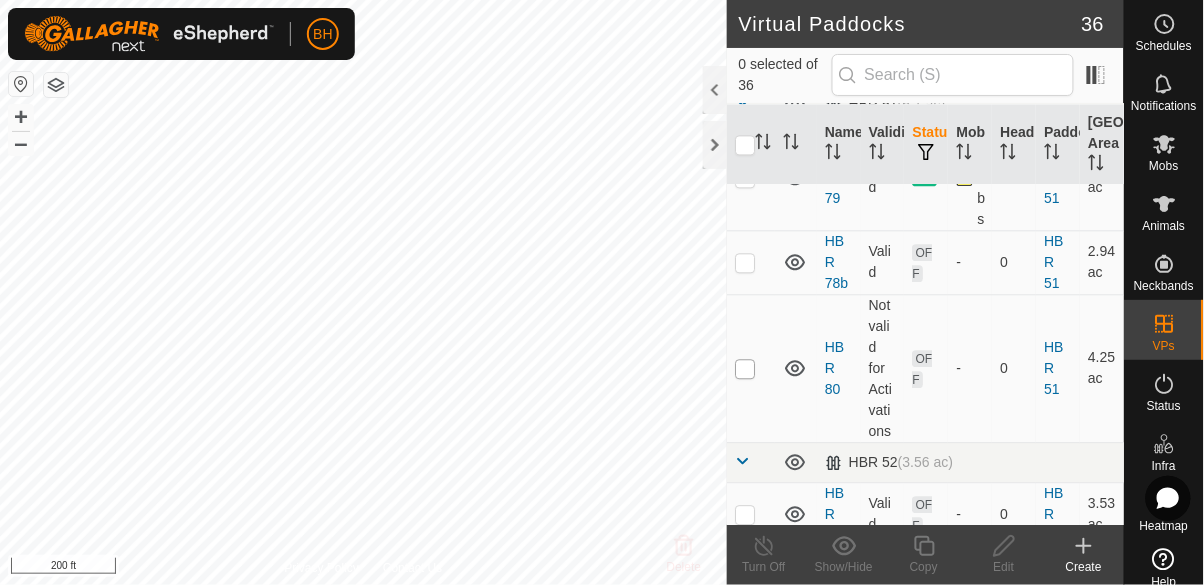 click at bounding box center (745, 369) 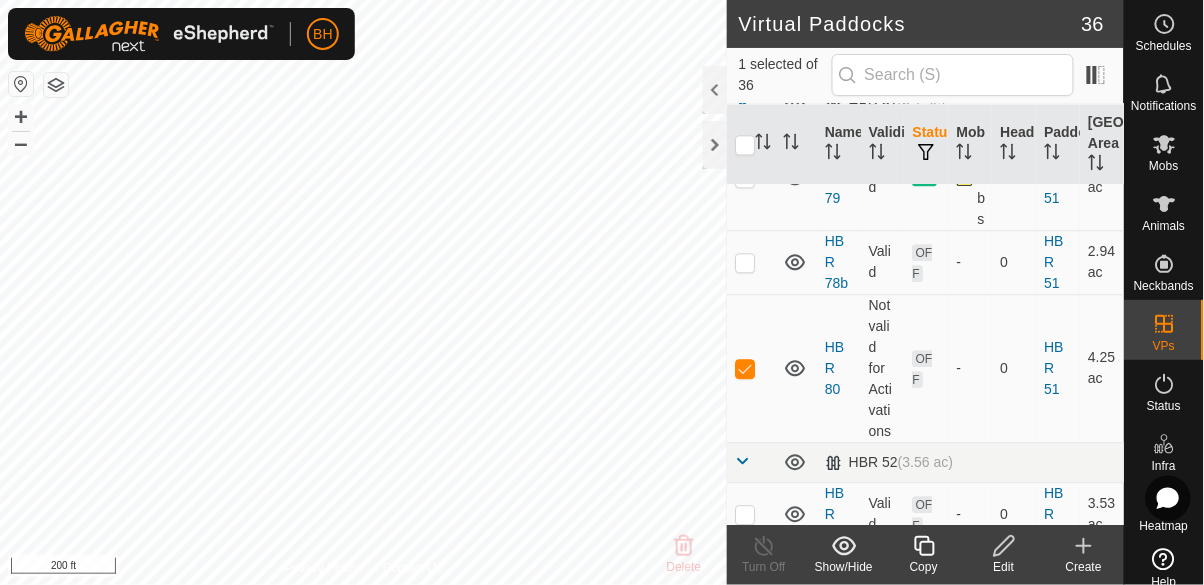 click 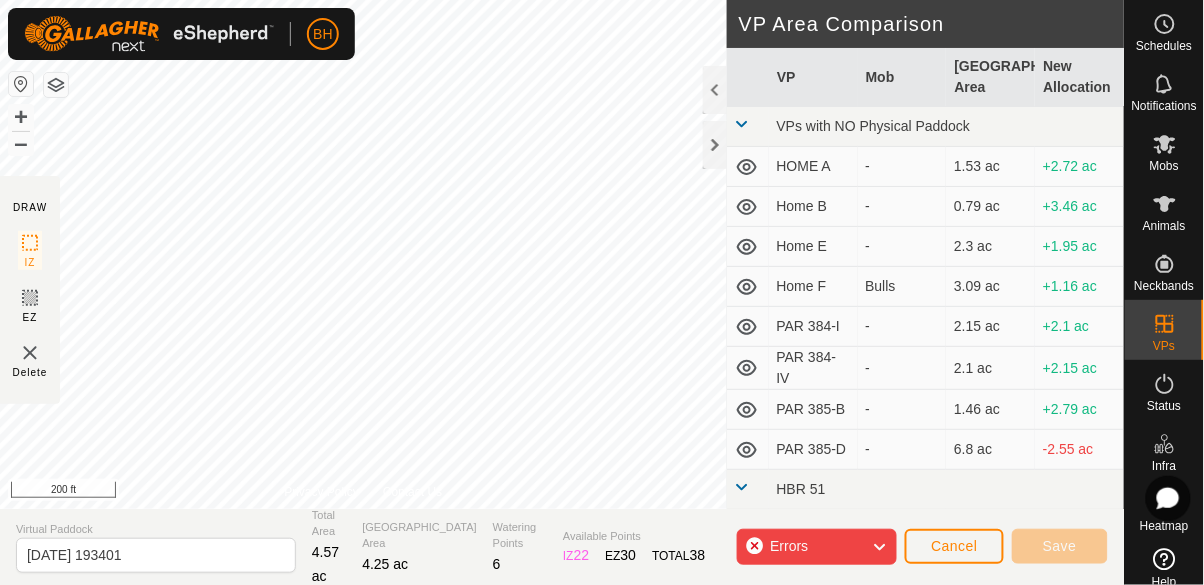 type on "[DATE] 193407" 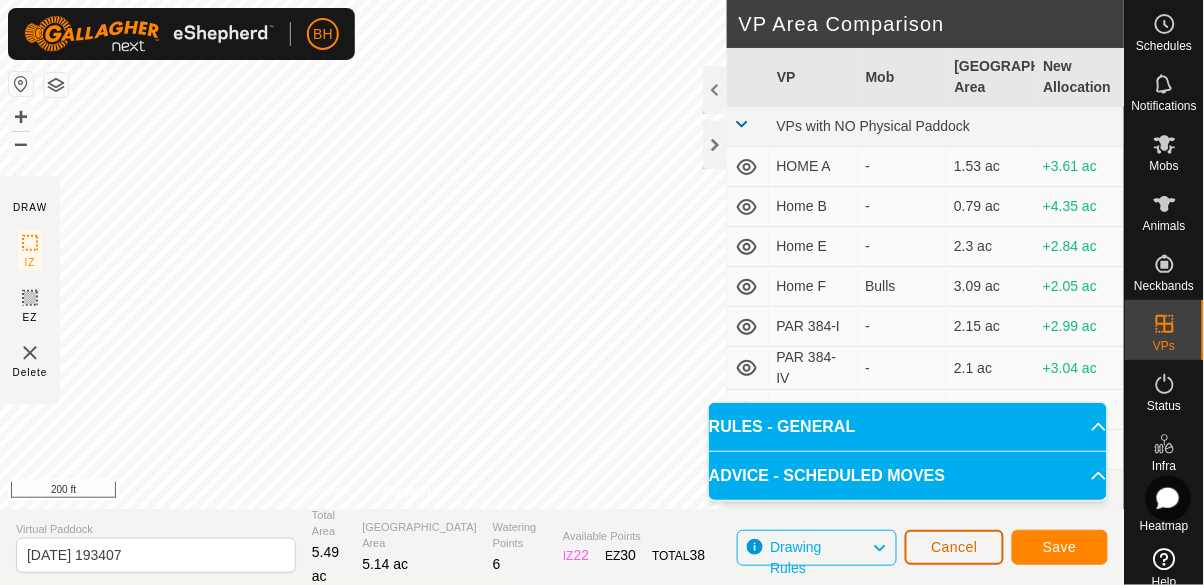 click on "Cancel" 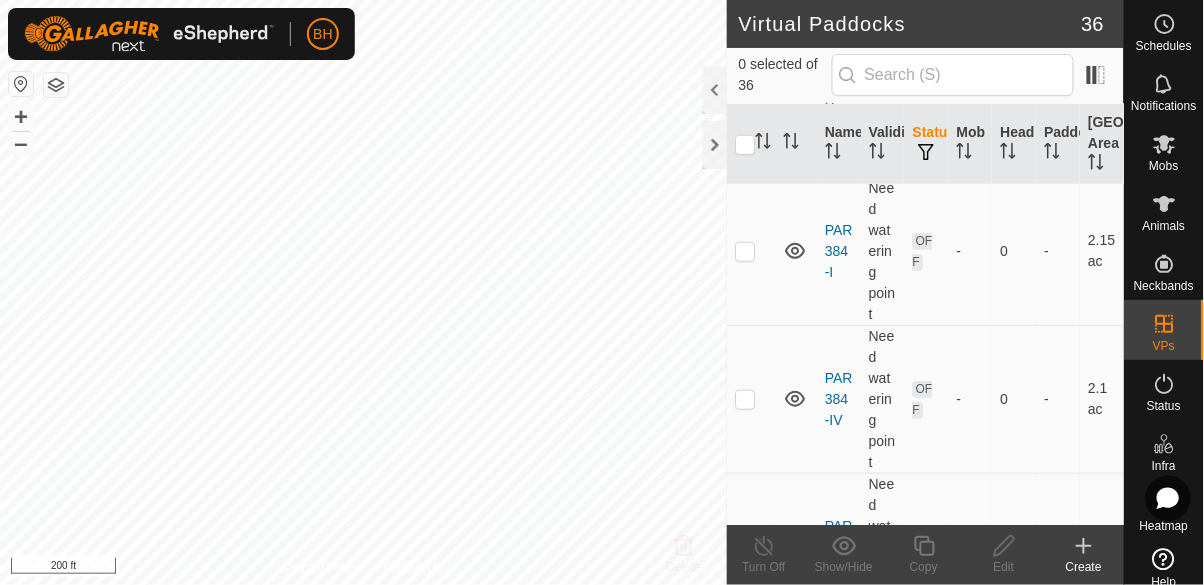 scroll, scrollTop: 1031, scrollLeft: 0, axis: vertical 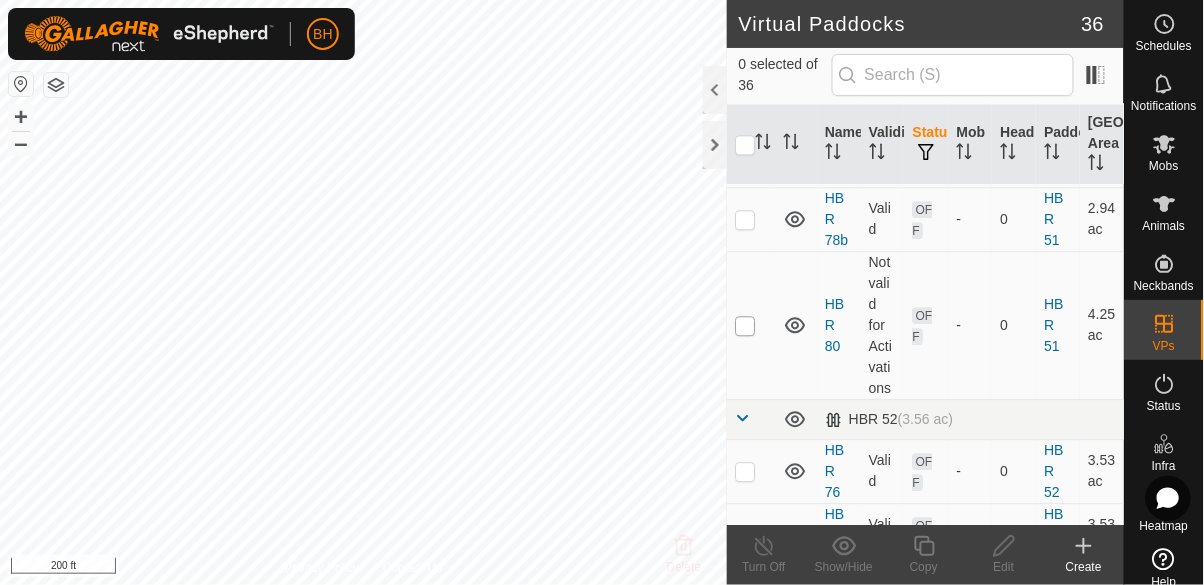 click at bounding box center (745, 326) 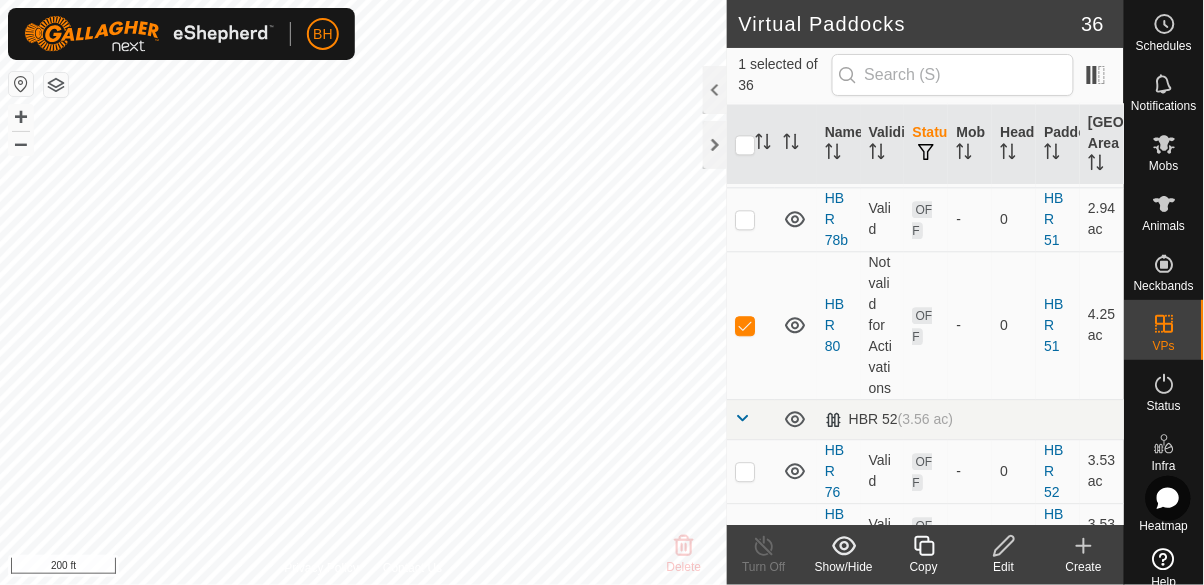click 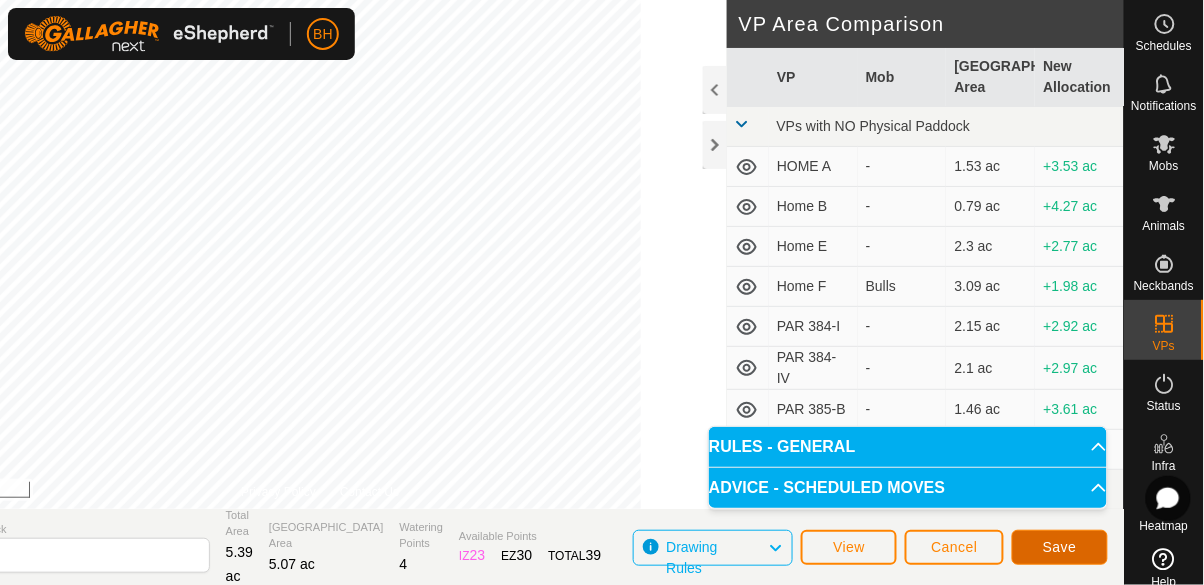 click on "Save" 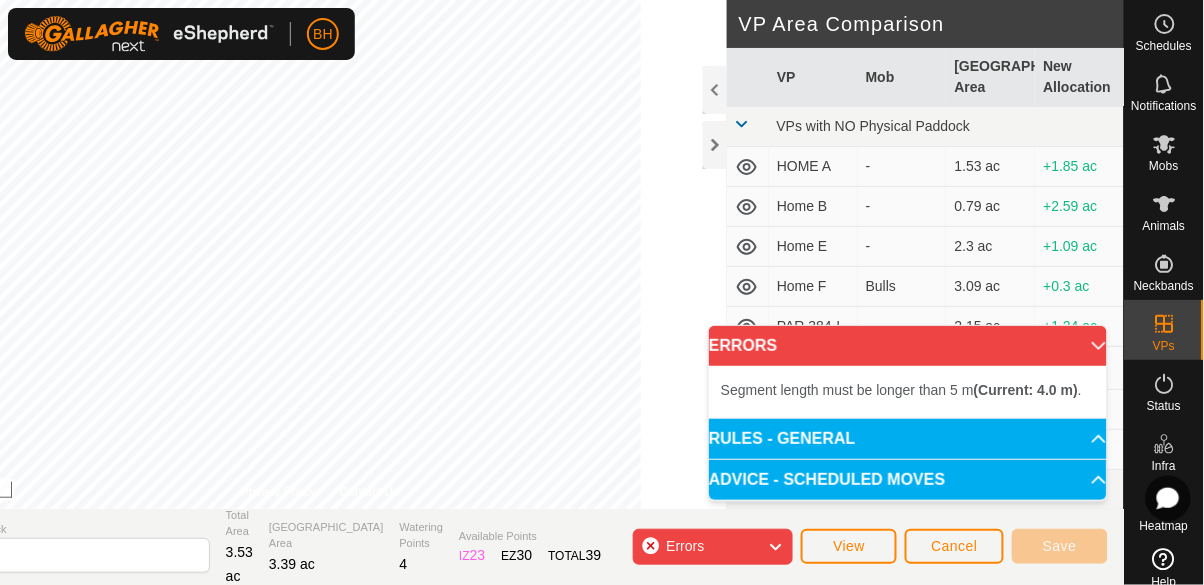 click on "Errors" 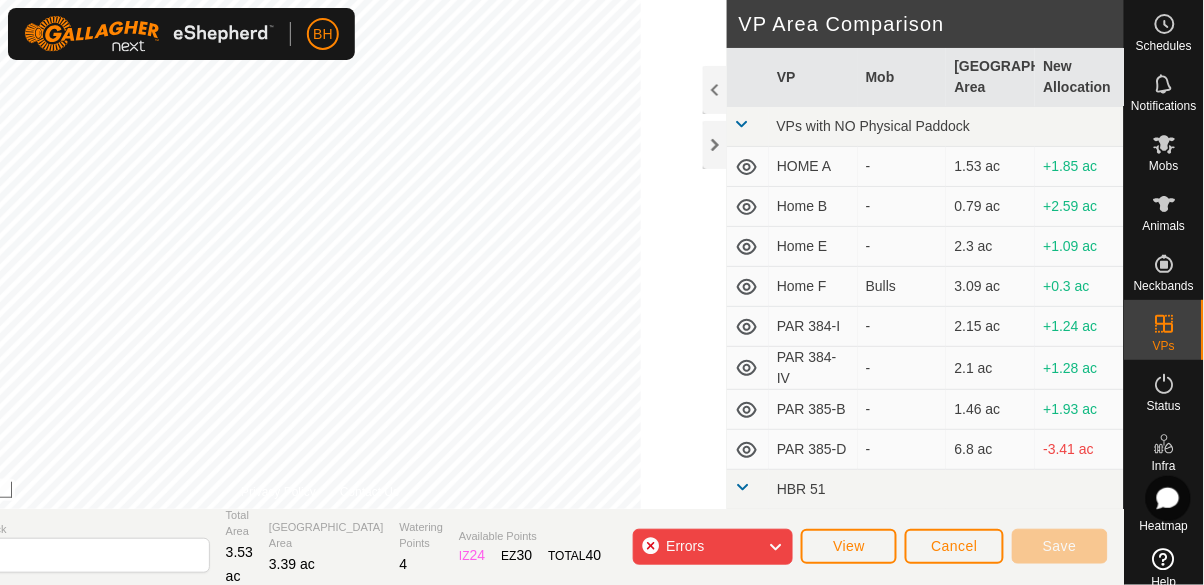click on "Errors" 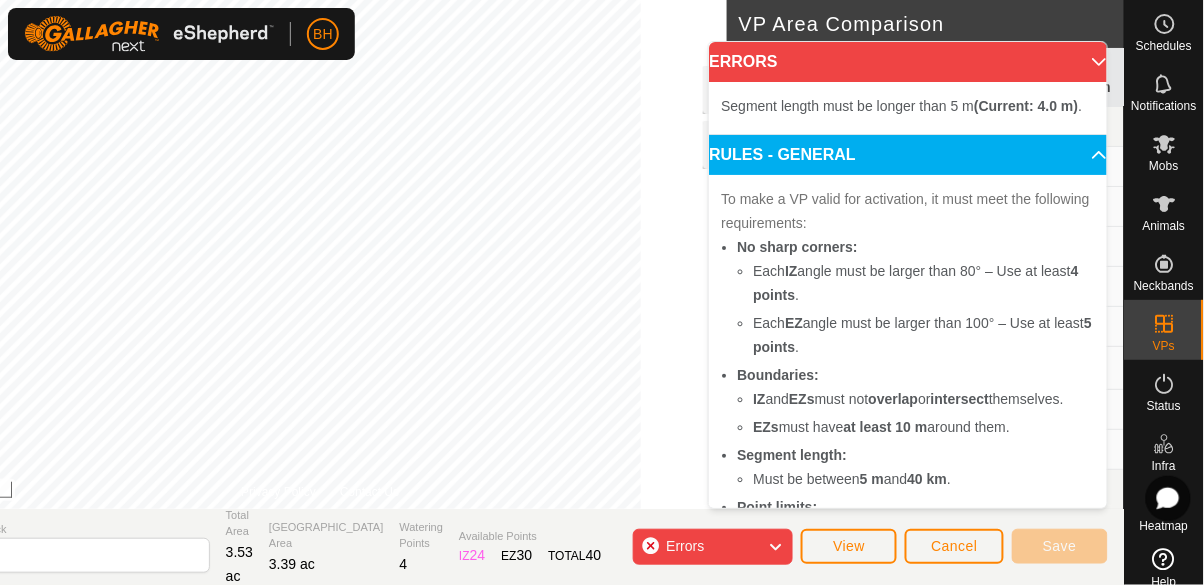 click on "Errors" 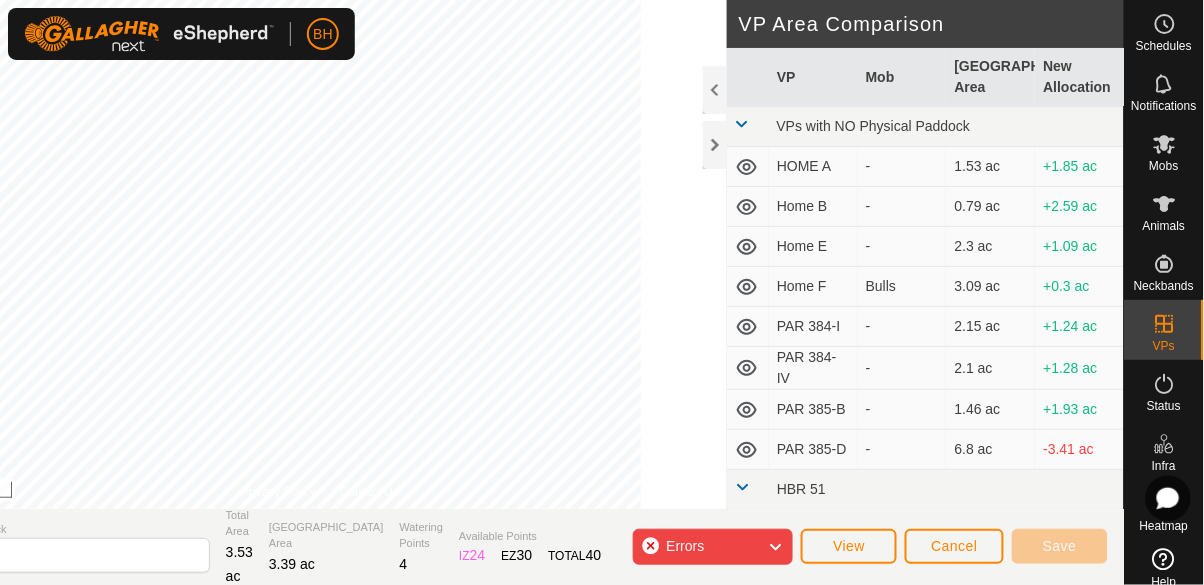 click on "Errors" 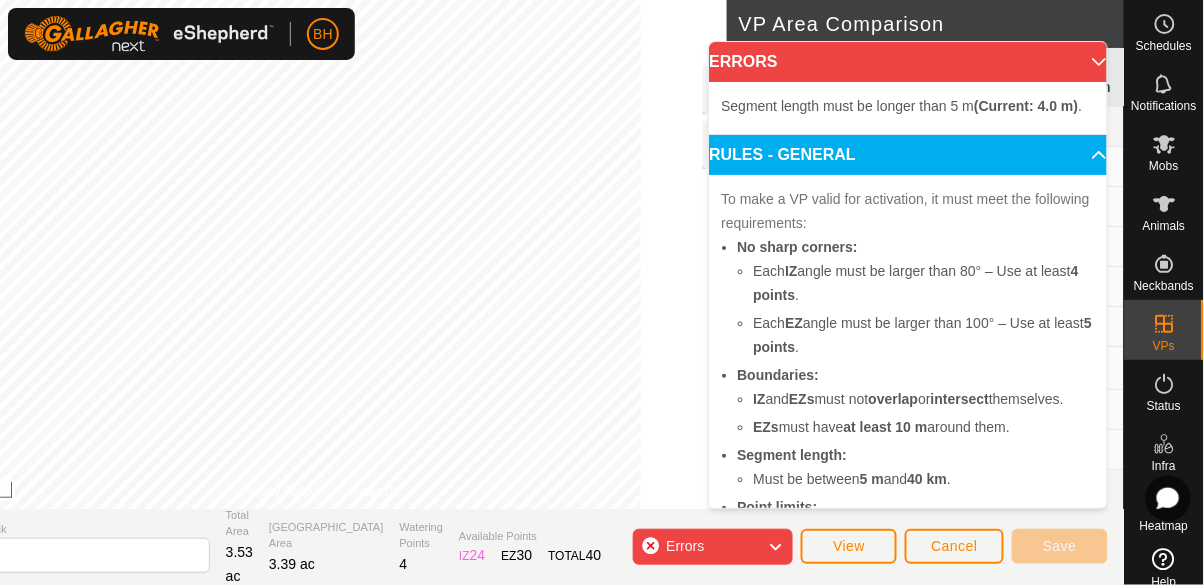 click on "Errors" 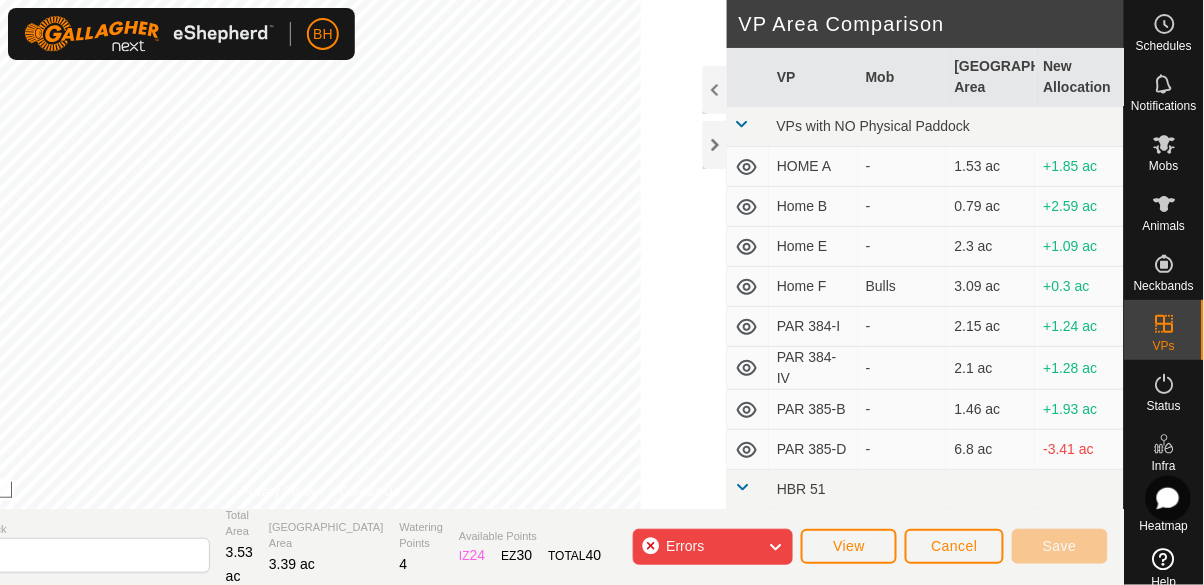 click on "Errors" 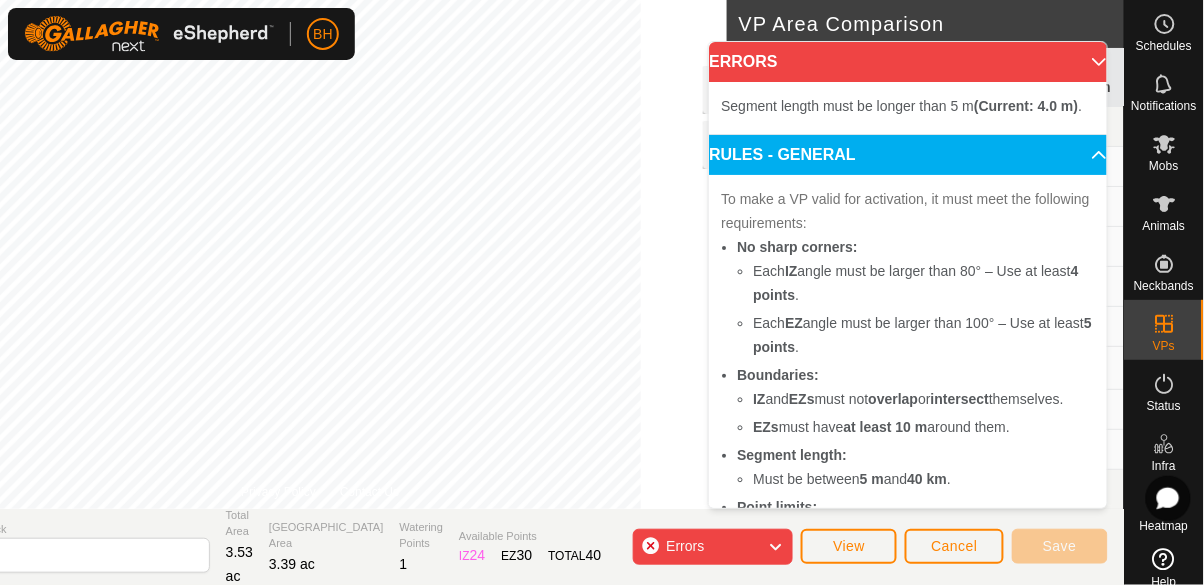 click on "Errors" 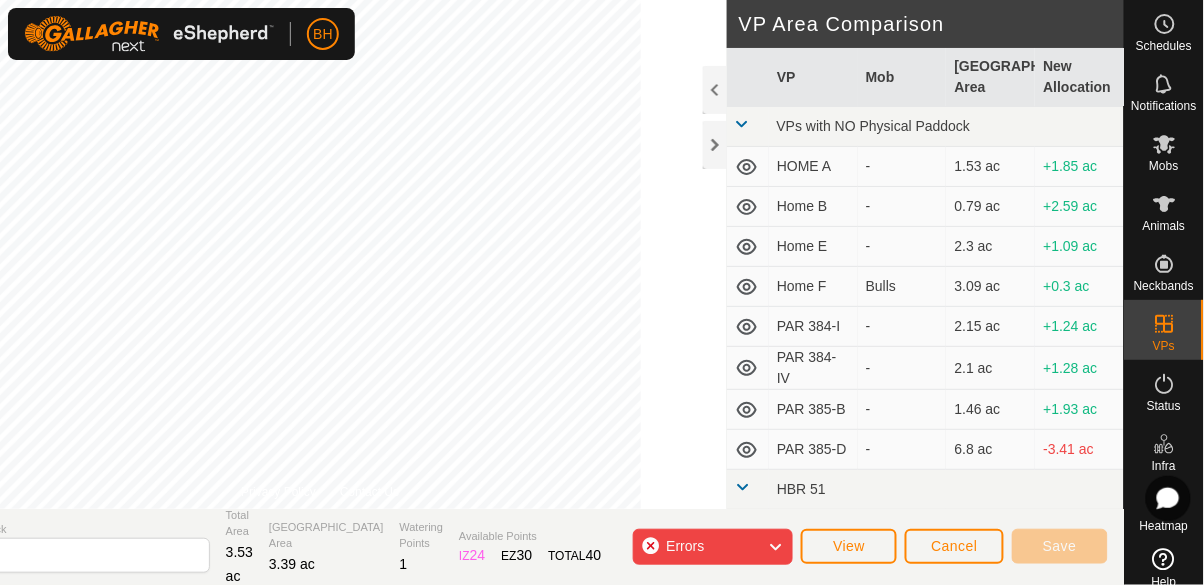 click on "Errors" 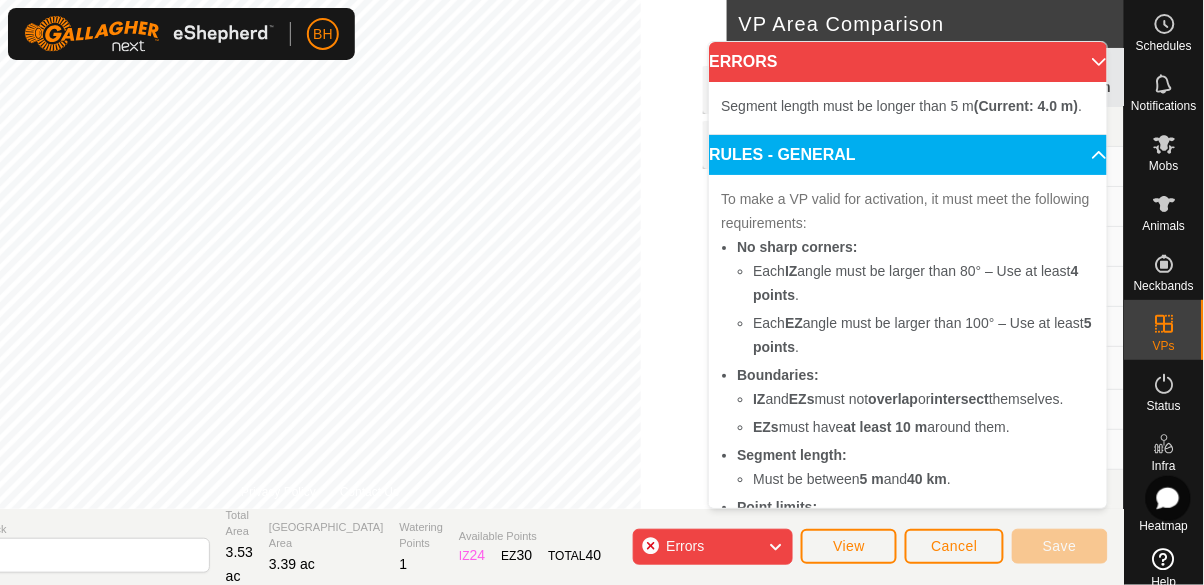 click on "Errors" 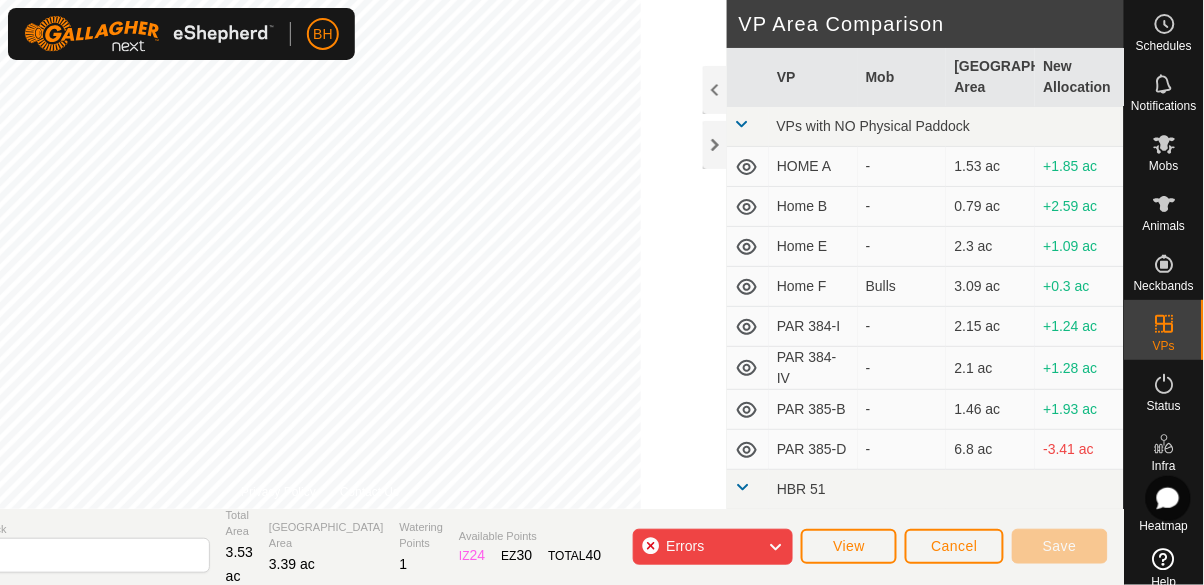 click on "Errors" 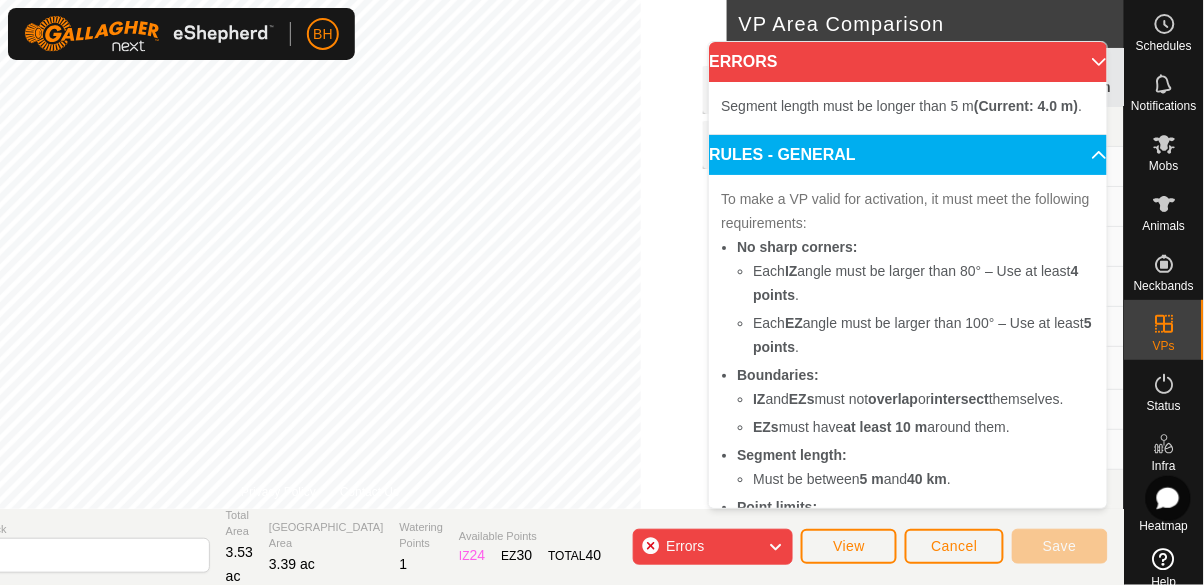 click on "Errors" 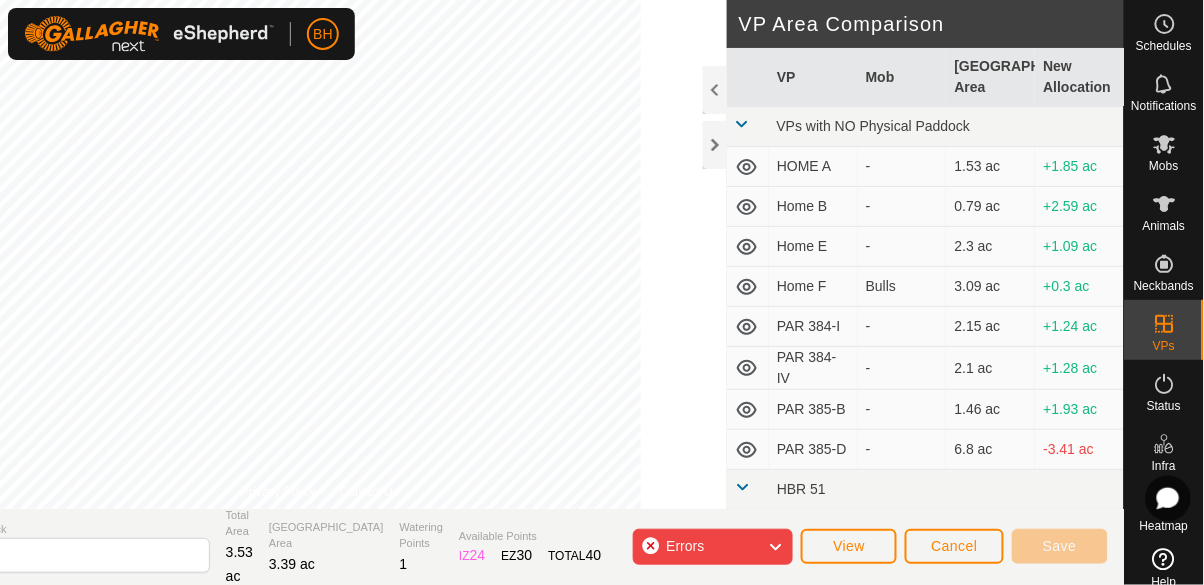 click on "Errors" 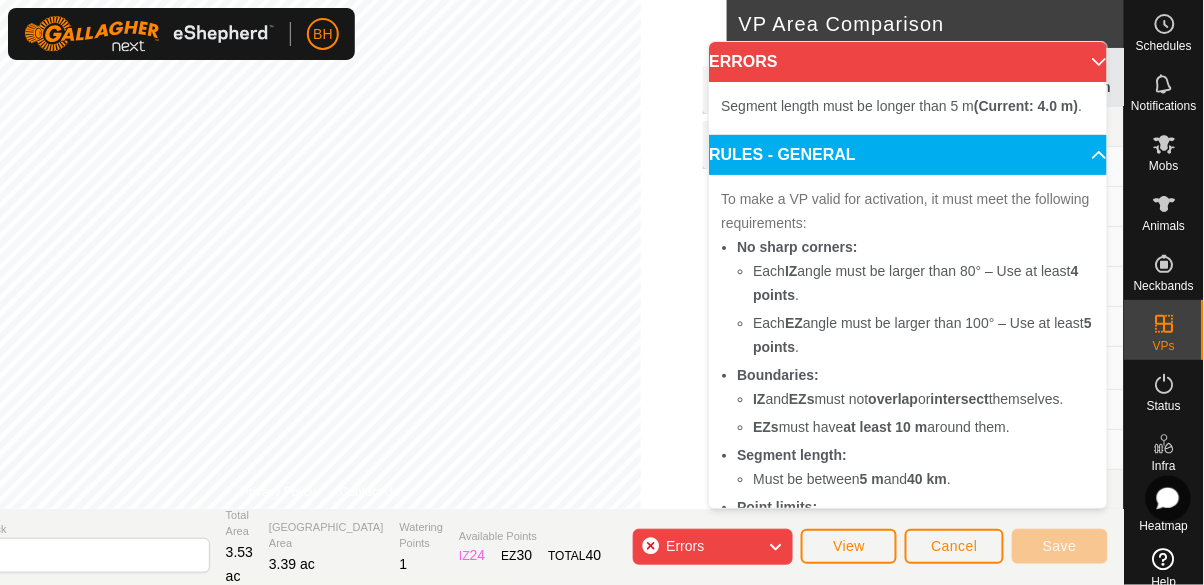 click on "Errors" 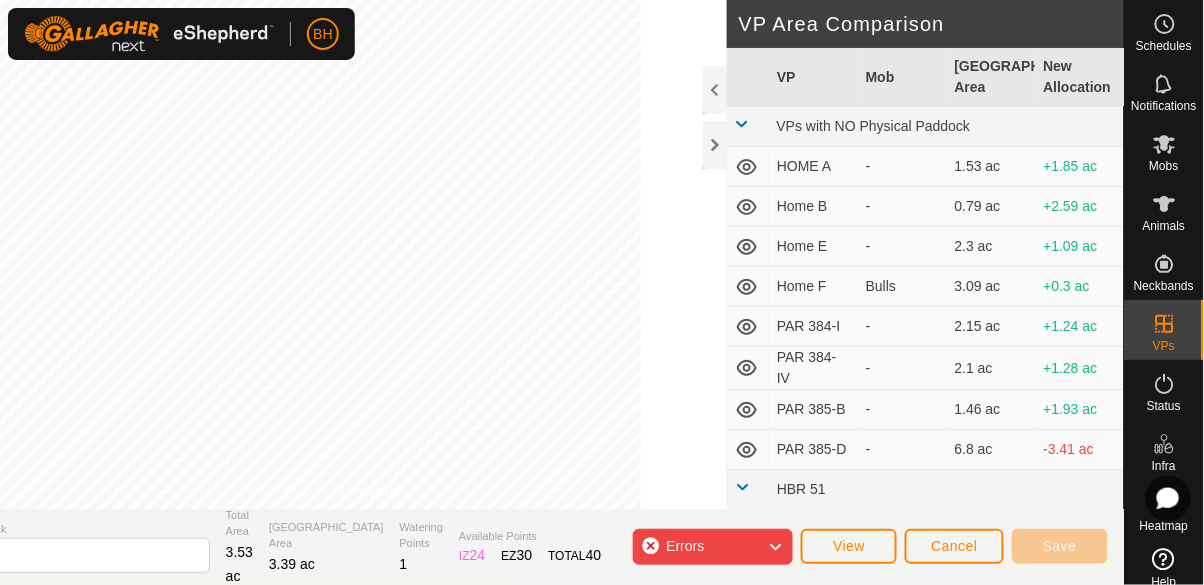 click on "Errors" 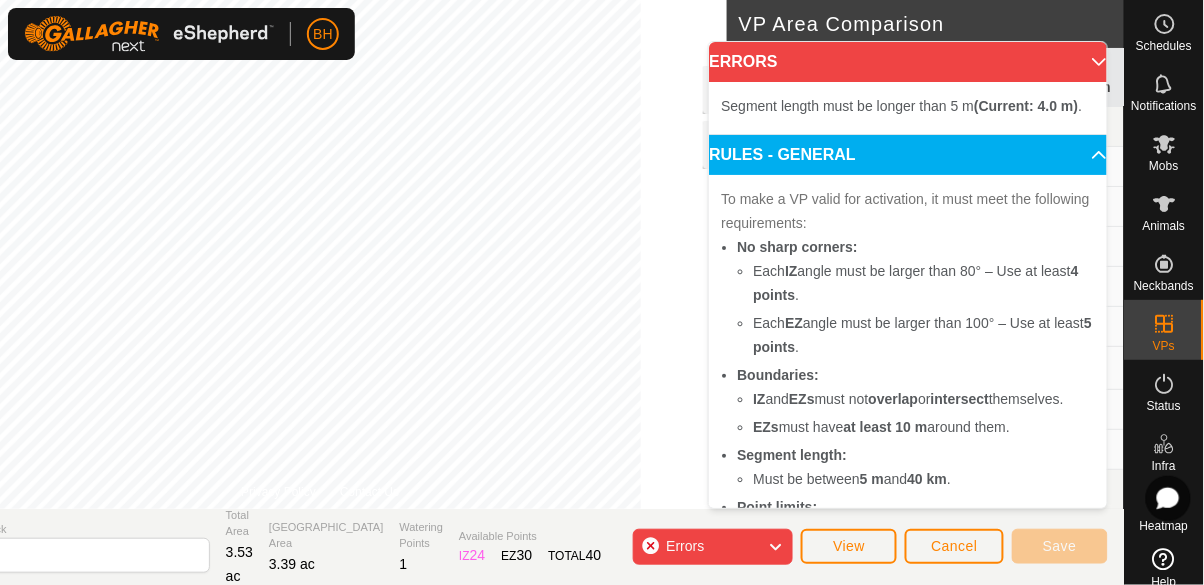 click on "Boundaries: IZ  and  EZs  must not  overlap  or  intersect  themselves. EZs  must have  at least 10 m  around them." at bounding box center [916, 401] 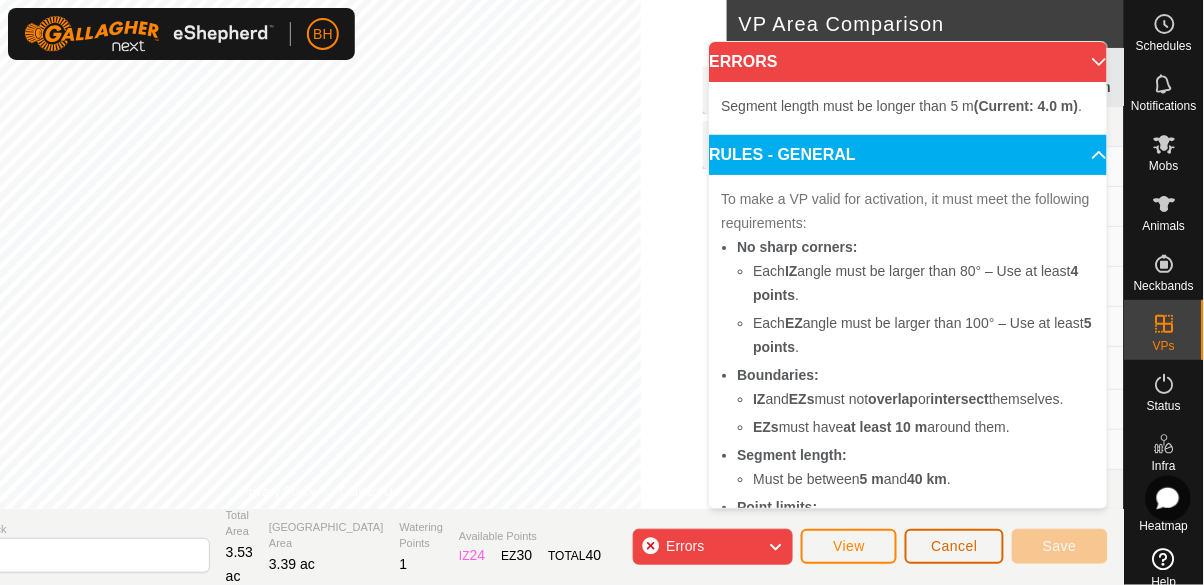 click on "Cancel" 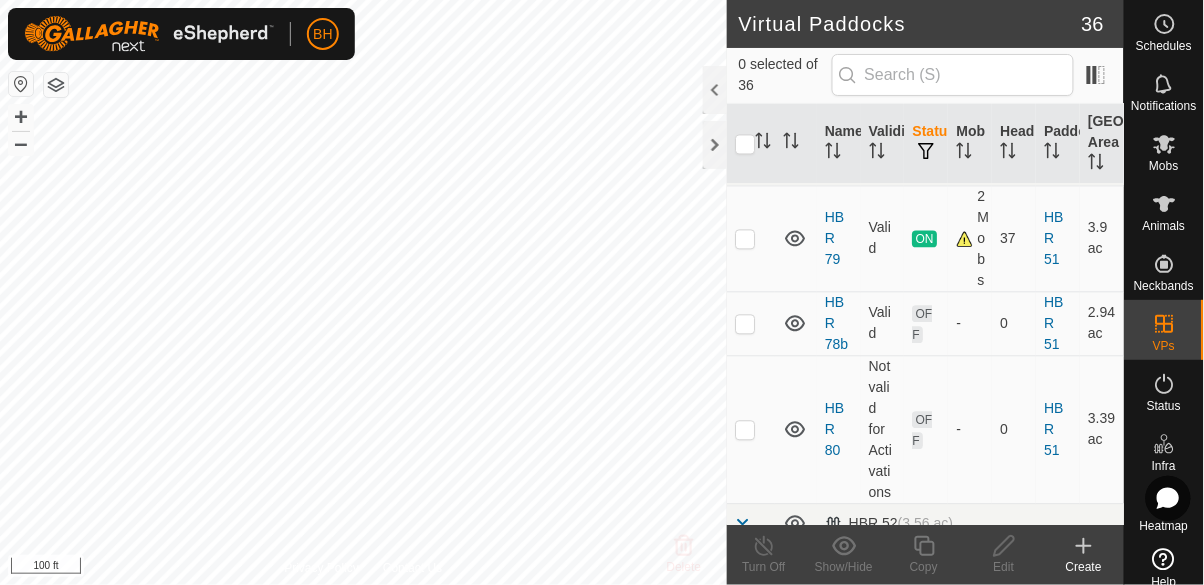 scroll, scrollTop: 967, scrollLeft: 0, axis: vertical 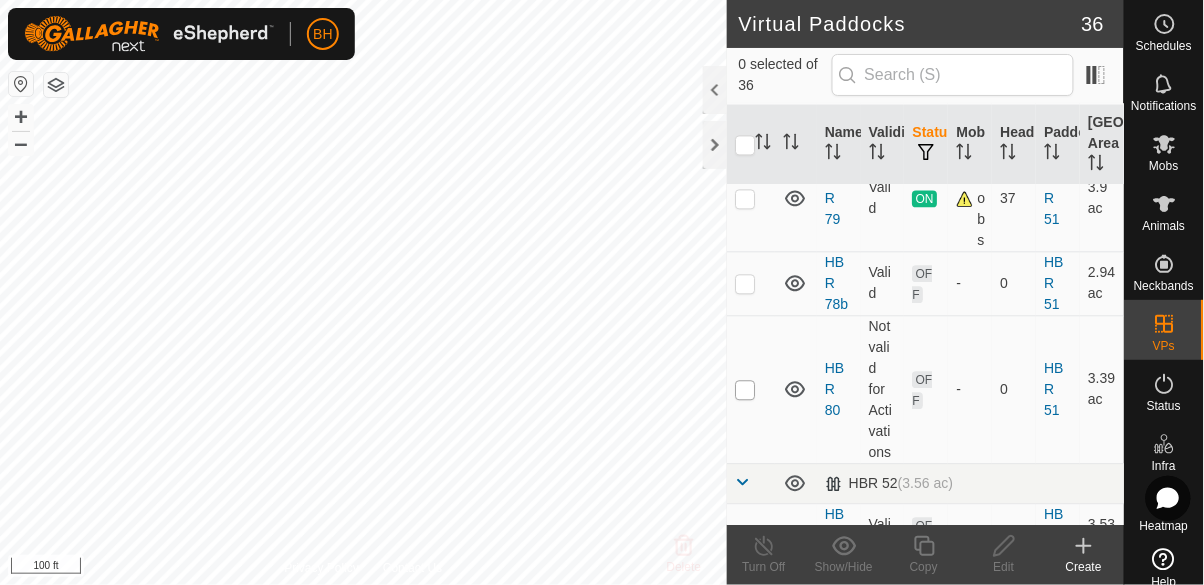 click at bounding box center (745, 390) 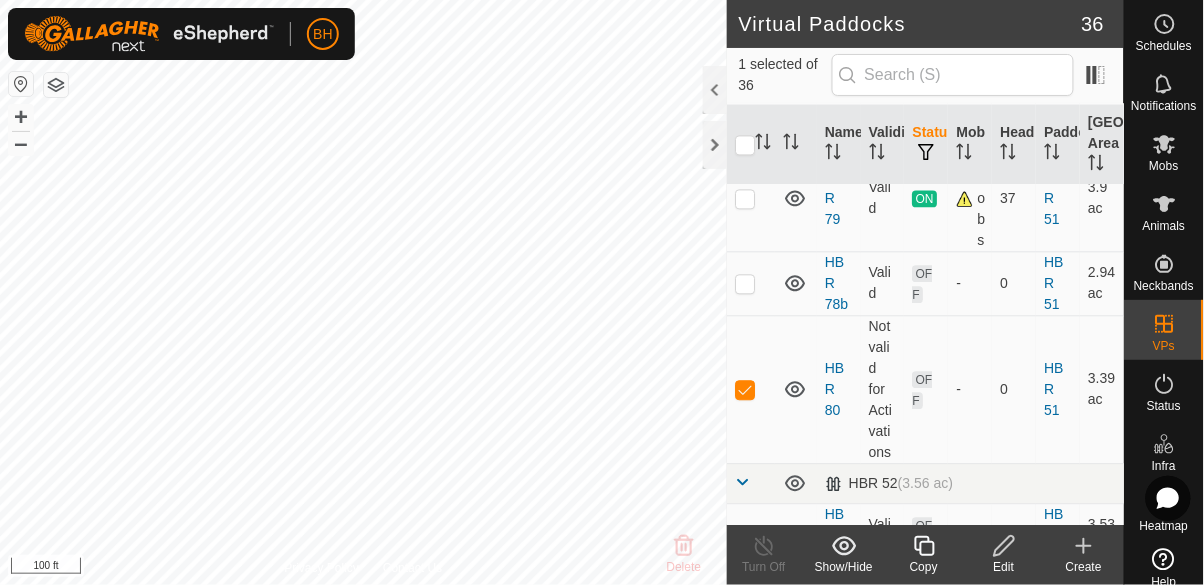 click on "Edit" 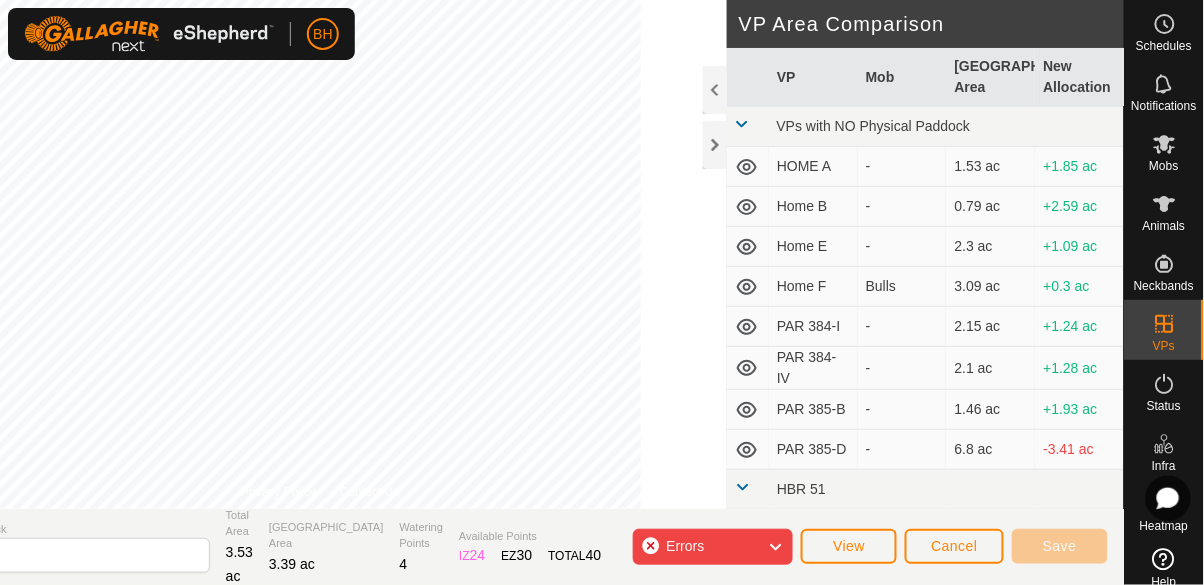 click at bounding box center (0, 0) 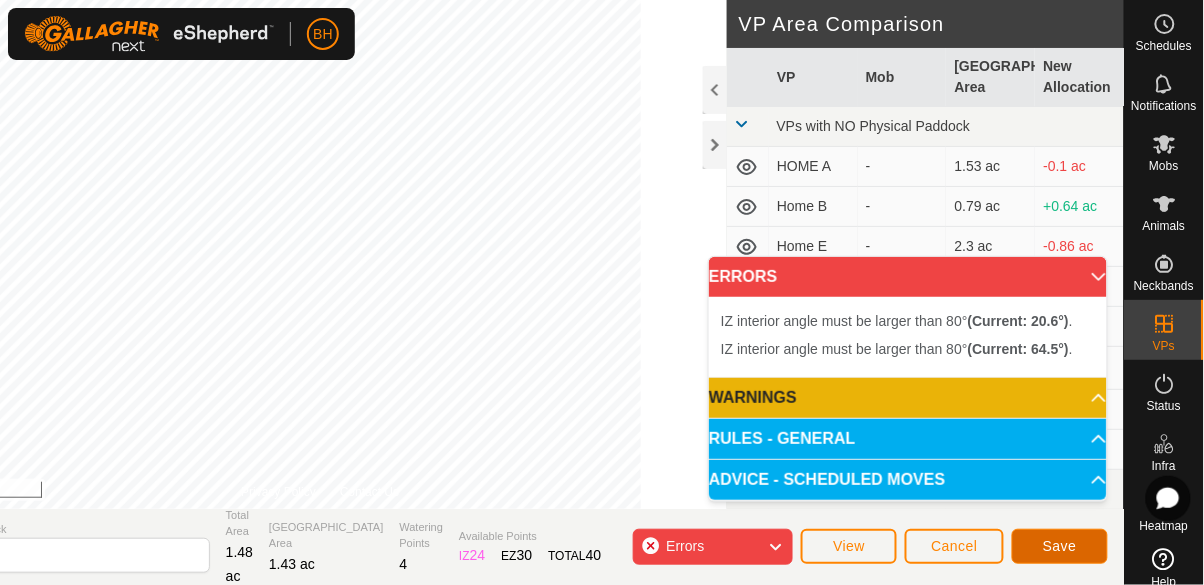 click on "Save" 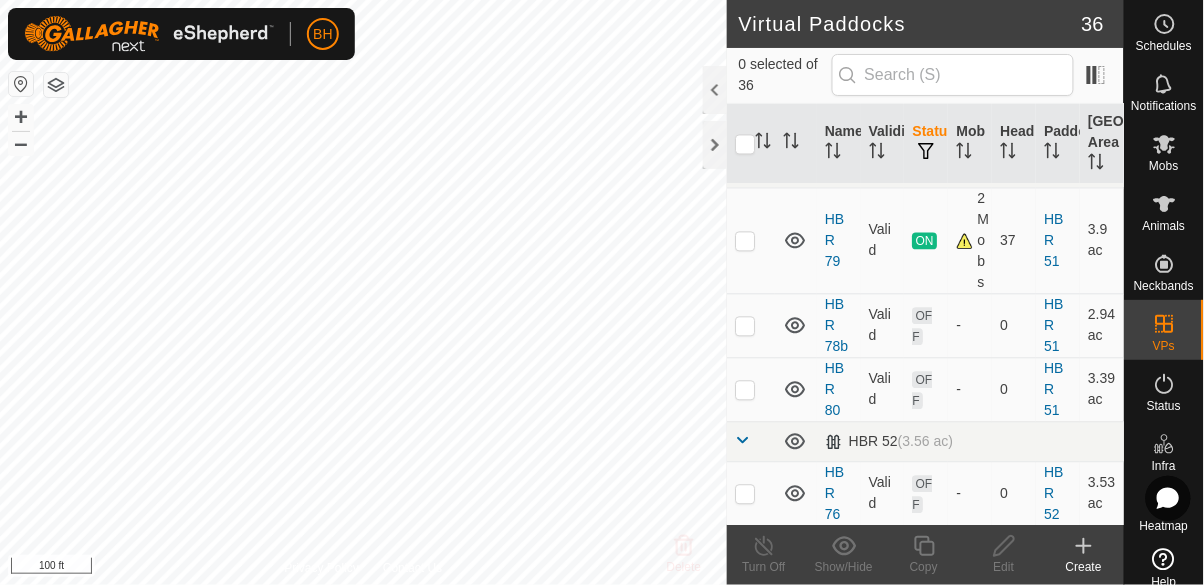scroll, scrollTop: 924, scrollLeft: 0, axis: vertical 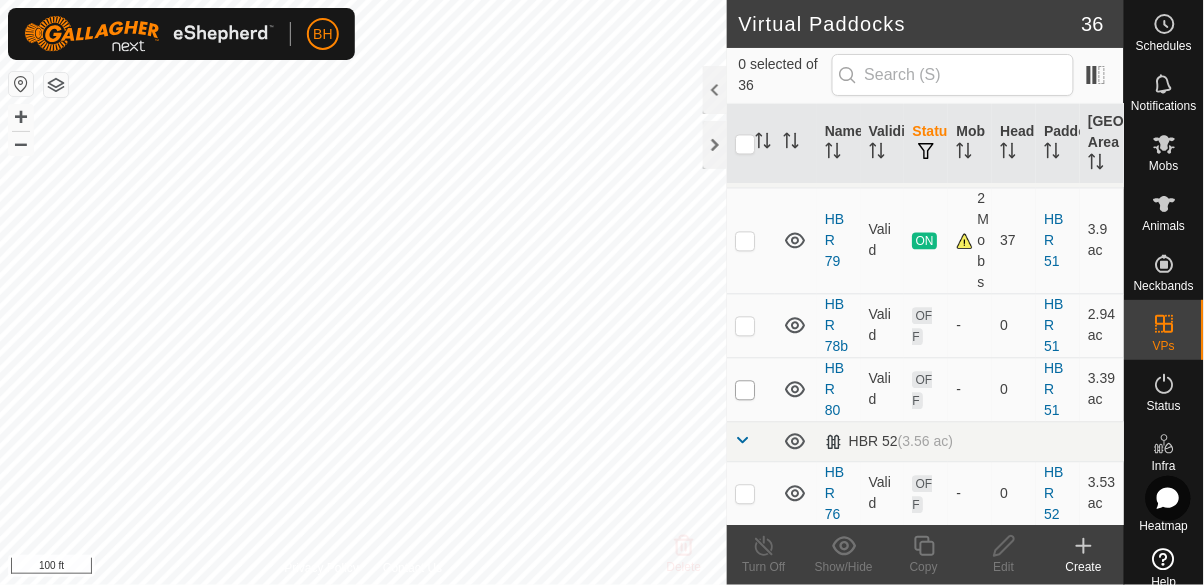 click at bounding box center (745, 391) 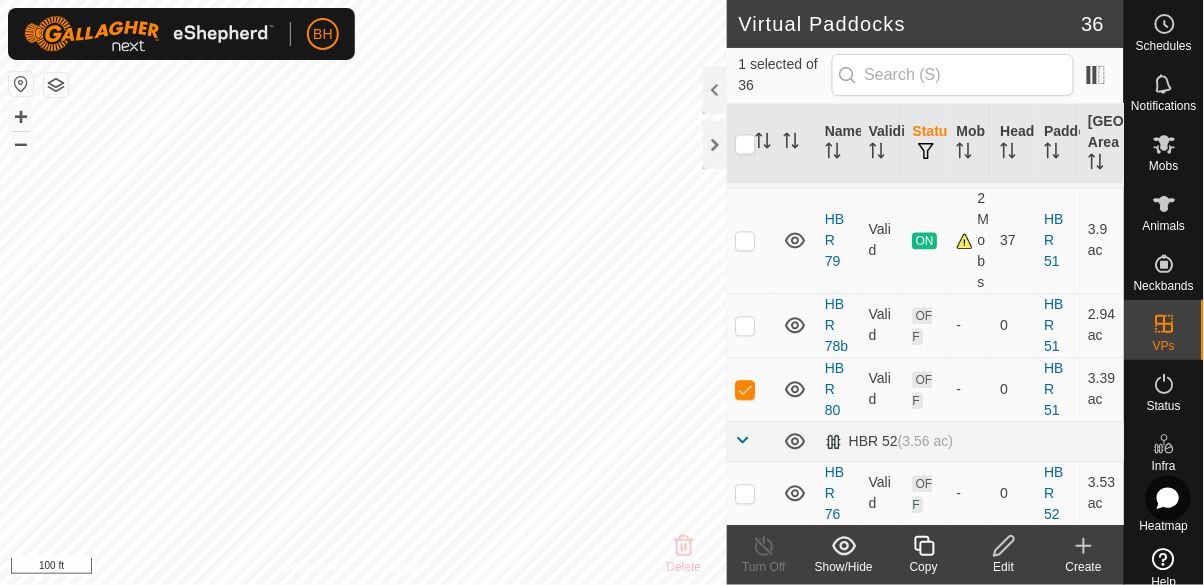 click 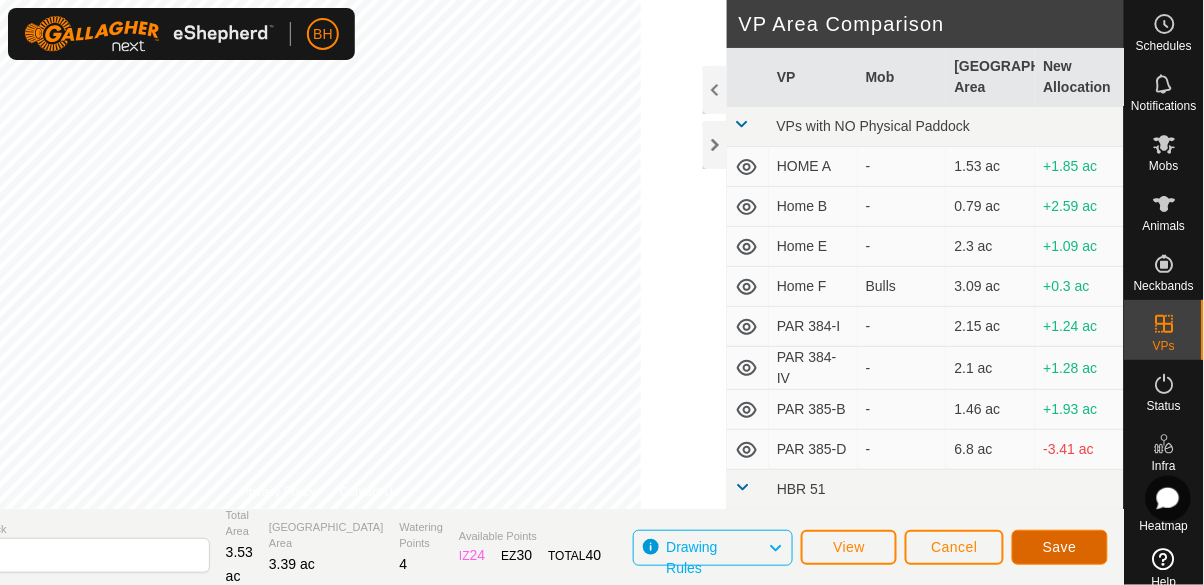 click on "Save" 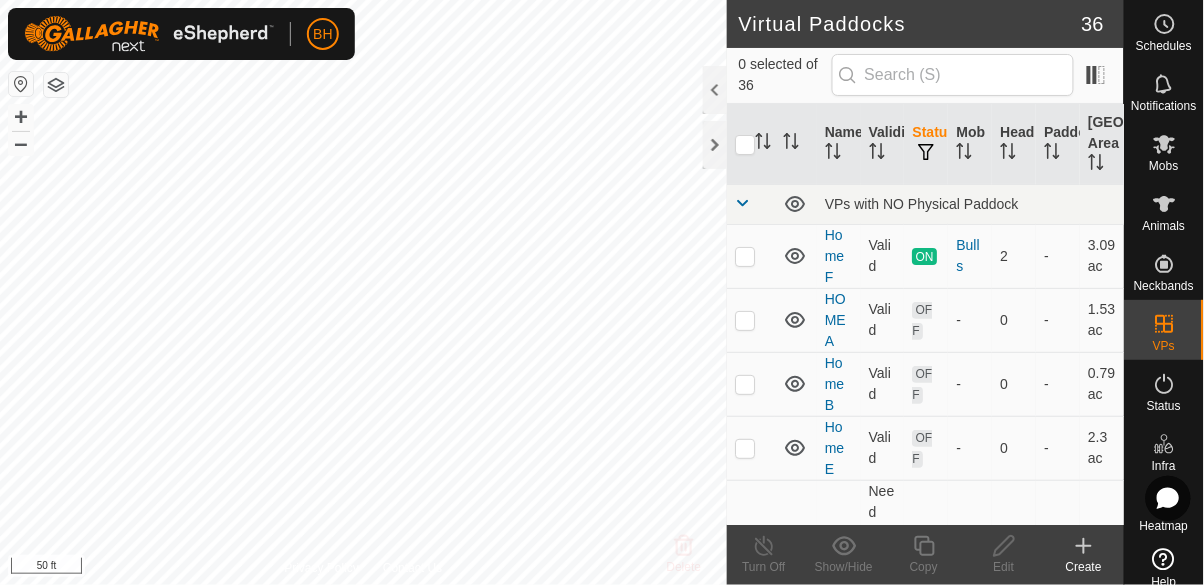 click at bounding box center (1165, 144) 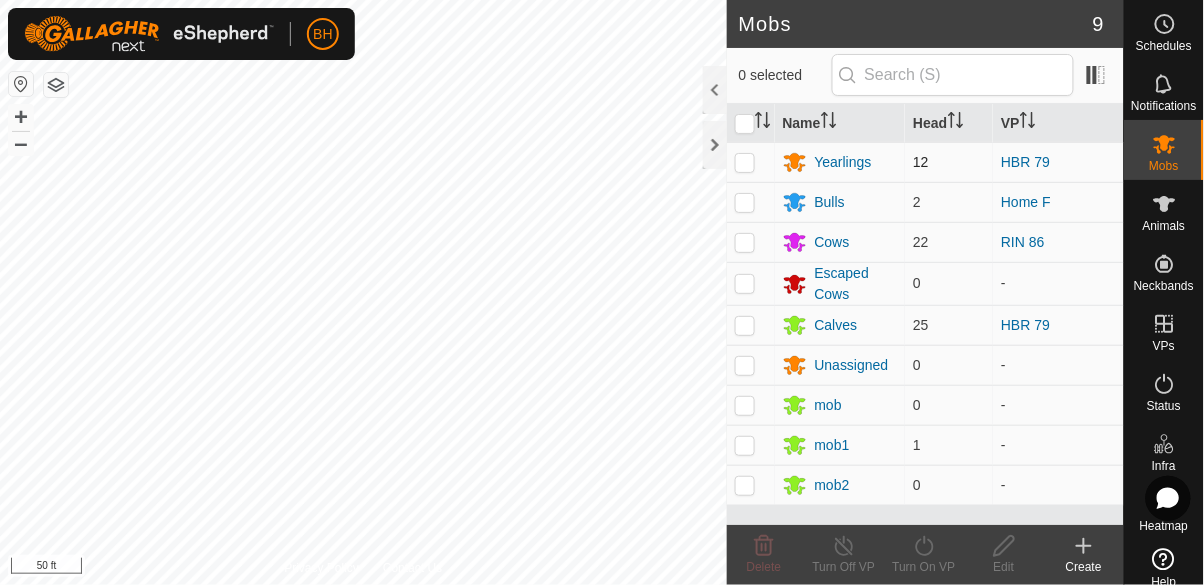 click at bounding box center (751, 162) 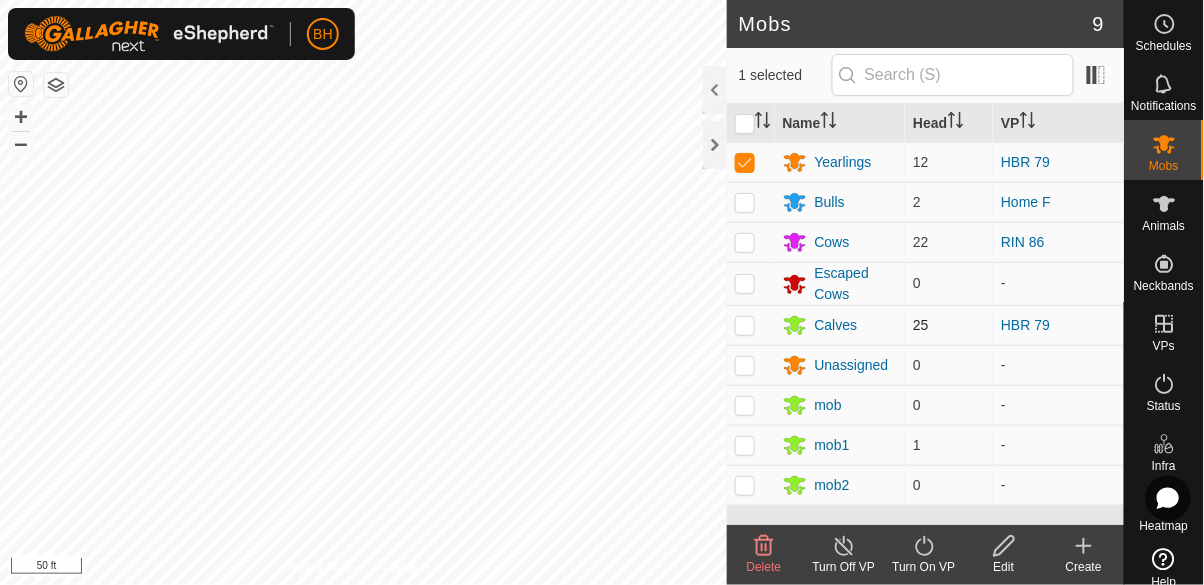 click at bounding box center [751, 325] 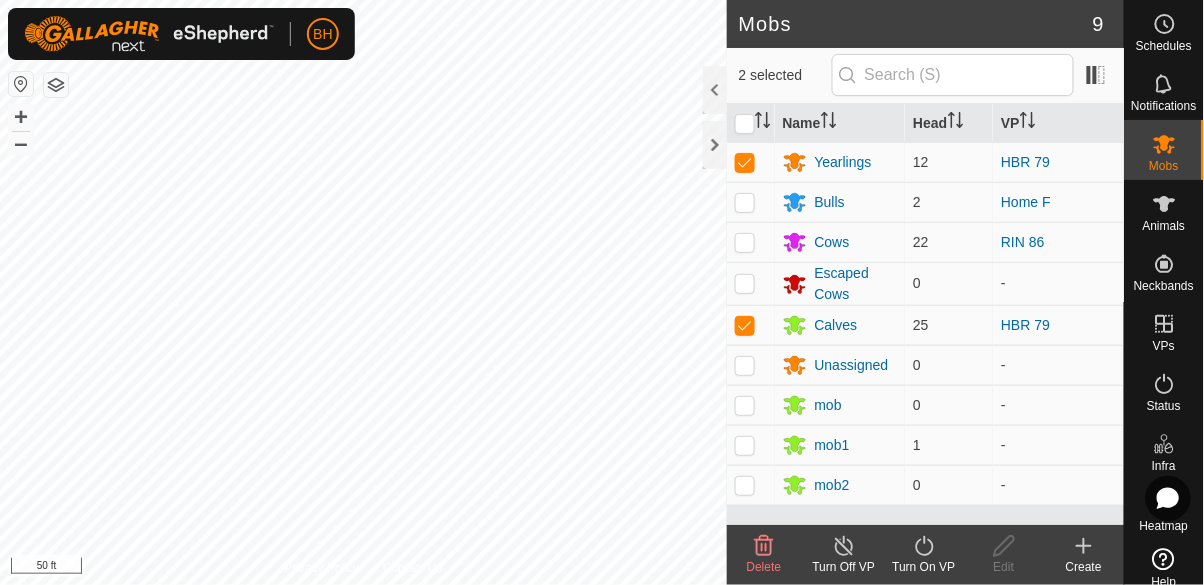 click 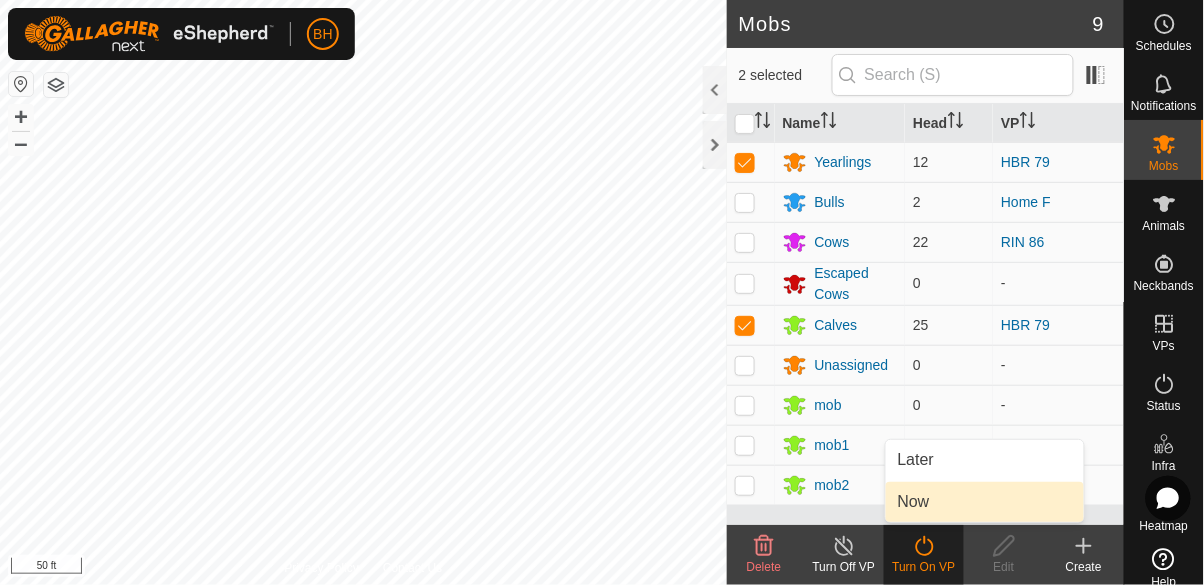 click on "Now" at bounding box center (985, 502) 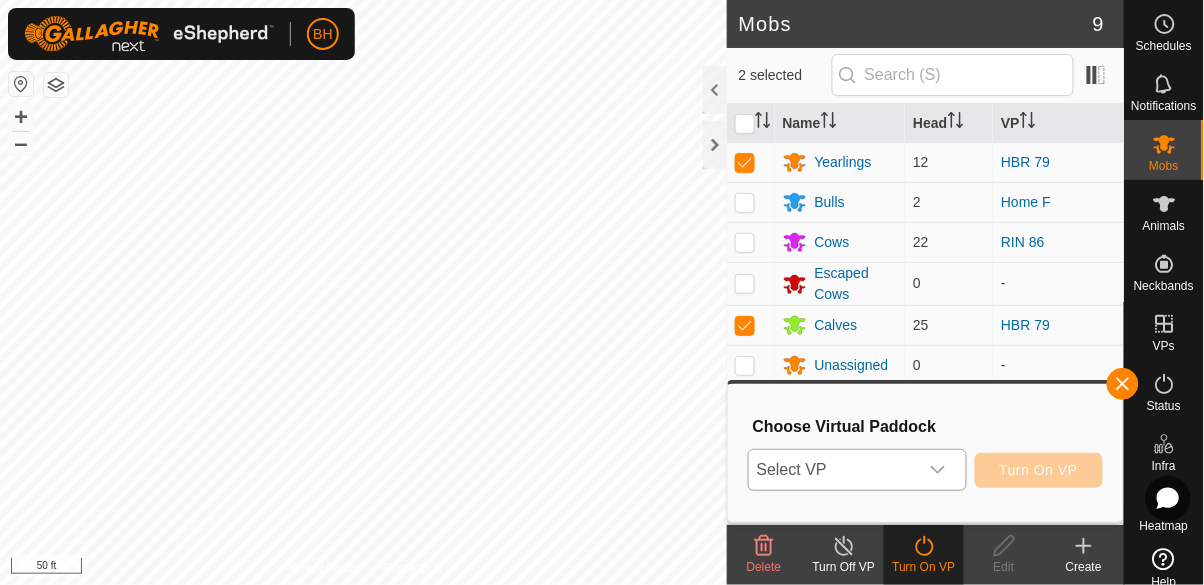 click 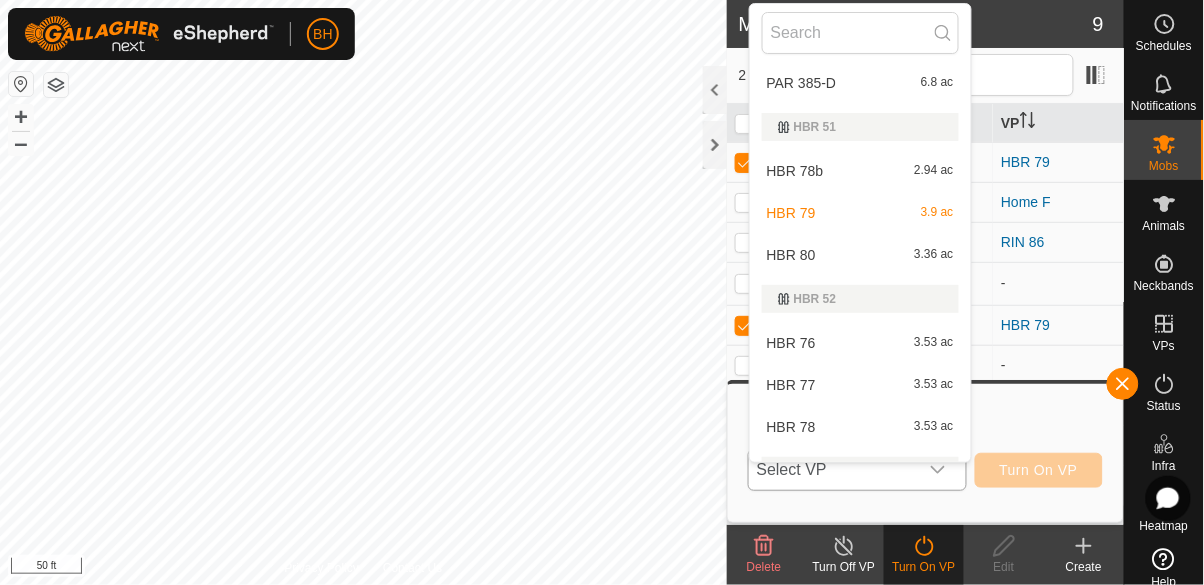scroll, scrollTop: 368, scrollLeft: 0, axis: vertical 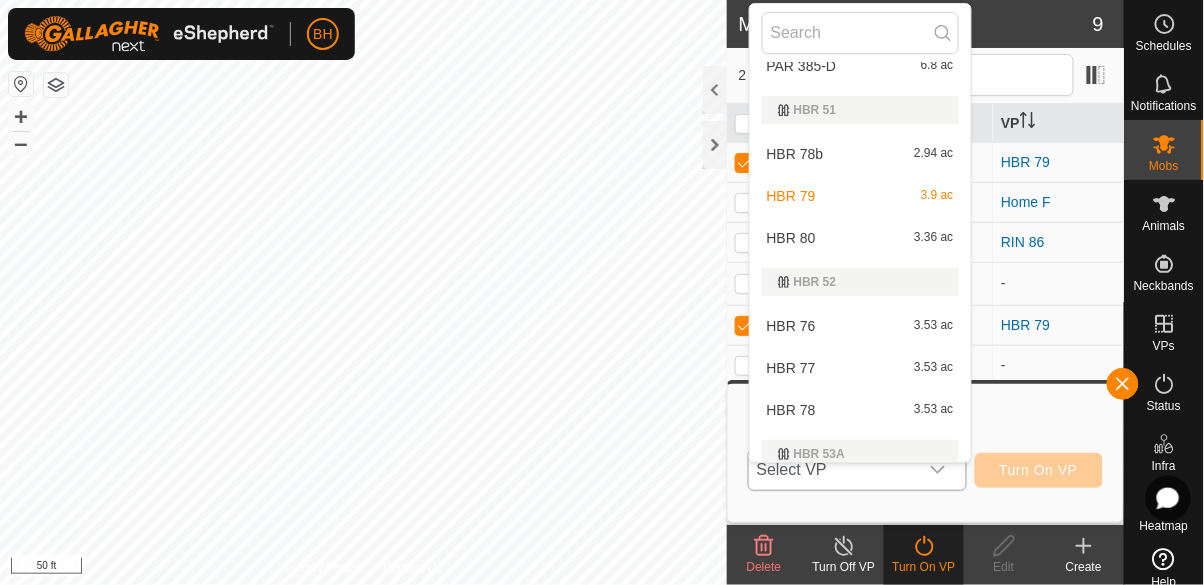 click on "HBR 80  3.36 ac" at bounding box center [860, 238] 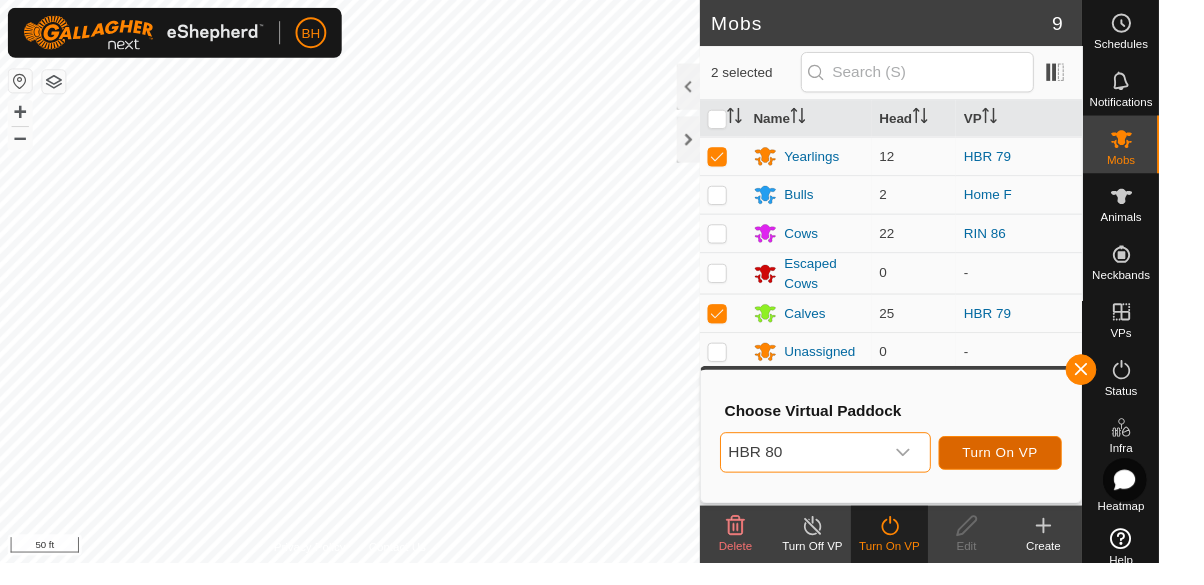 click on "Turn On VP" at bounding box center (1039, 470) 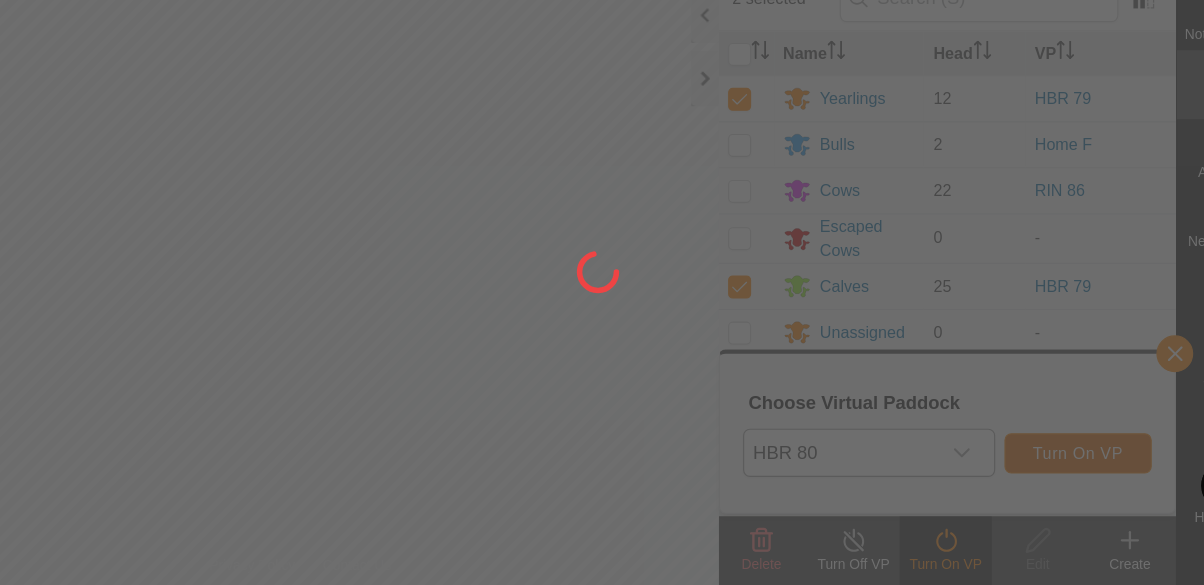 scroll, scrollTop: 0, scrollLeft: 0, axis: both 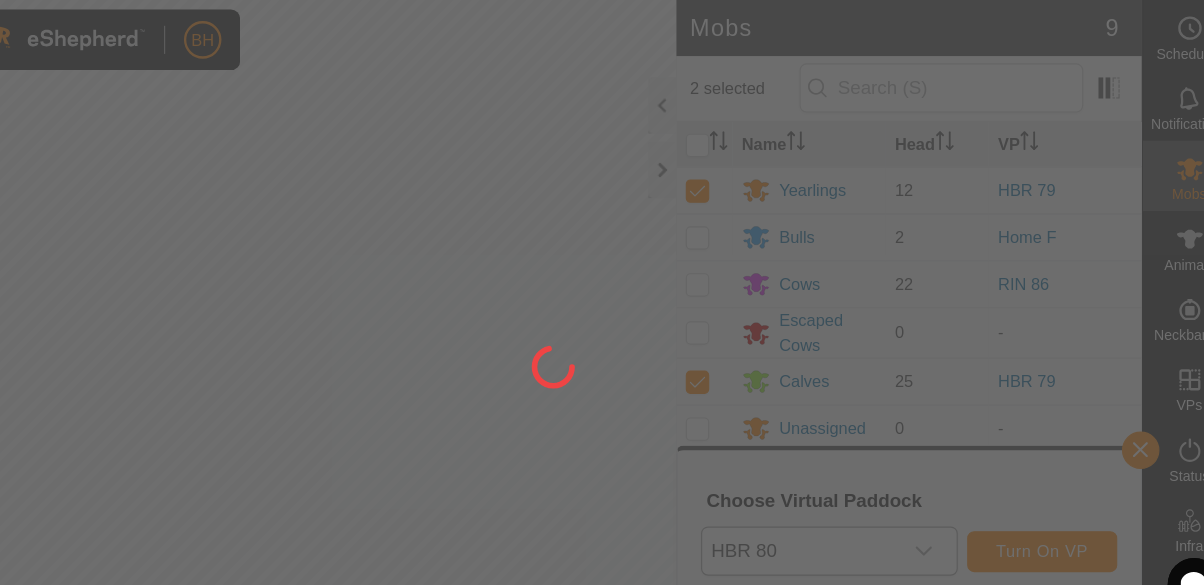 click 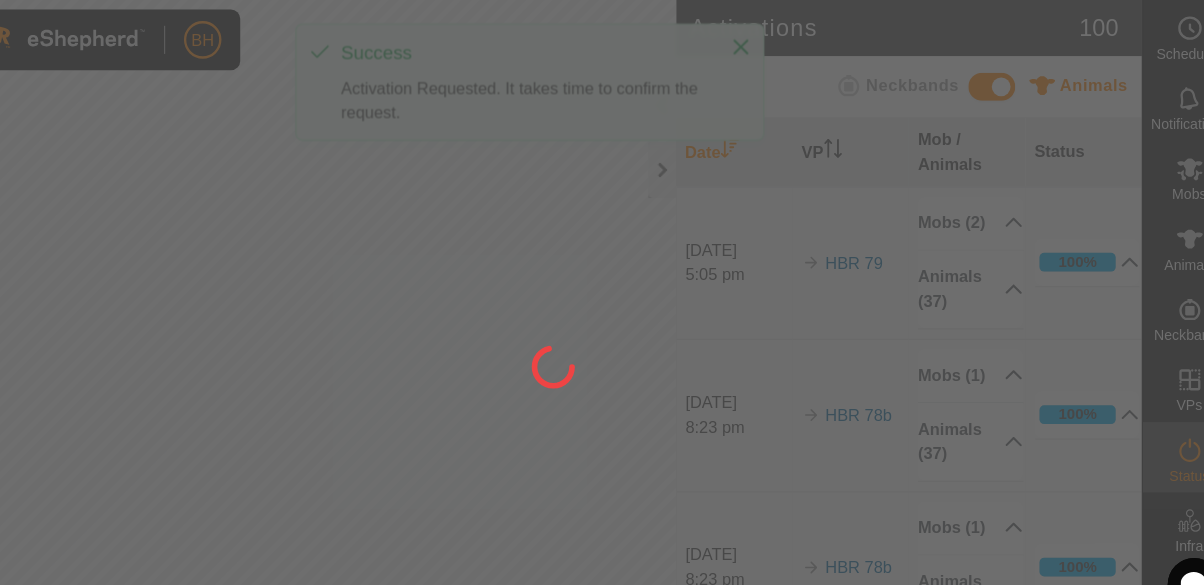 click 